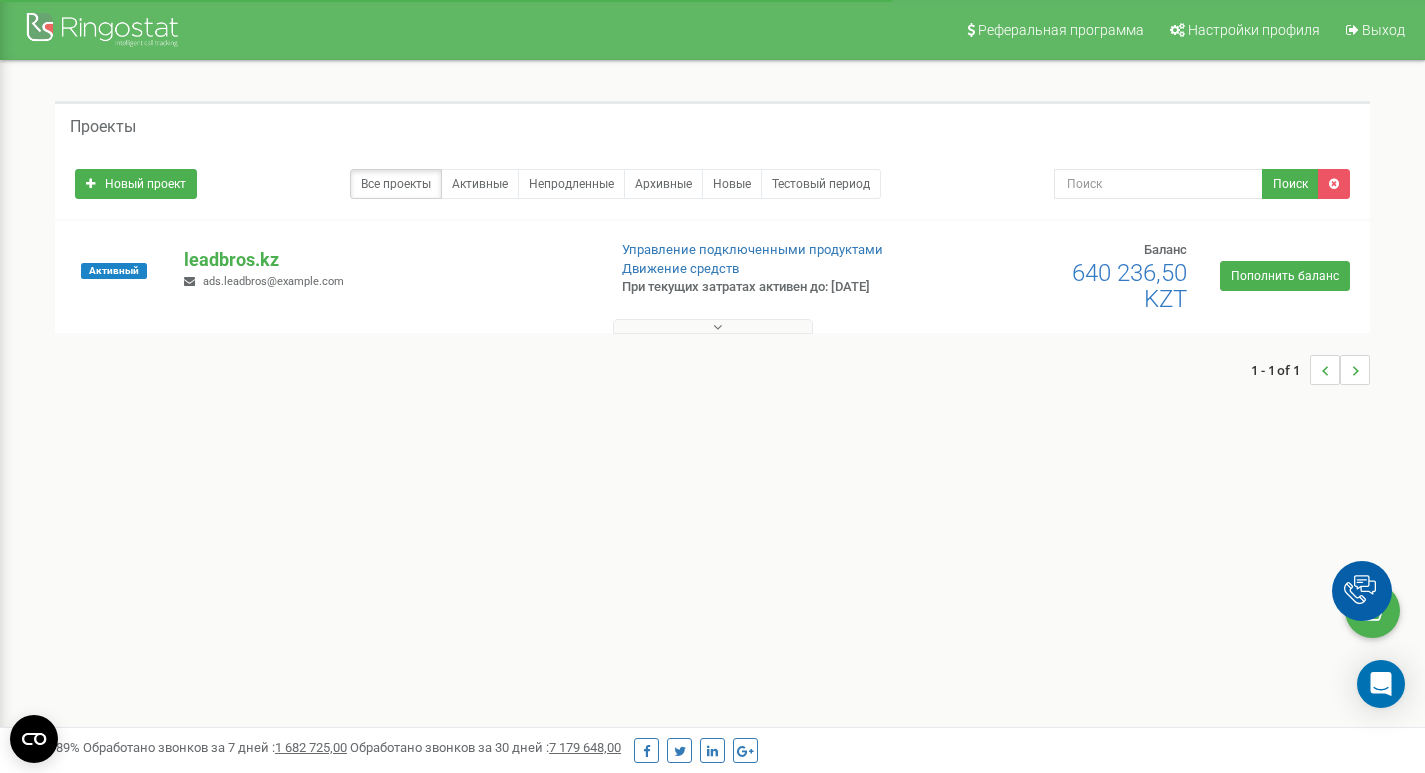 scroll, scrollTop: 0, scrollLeft: 0, axis: both 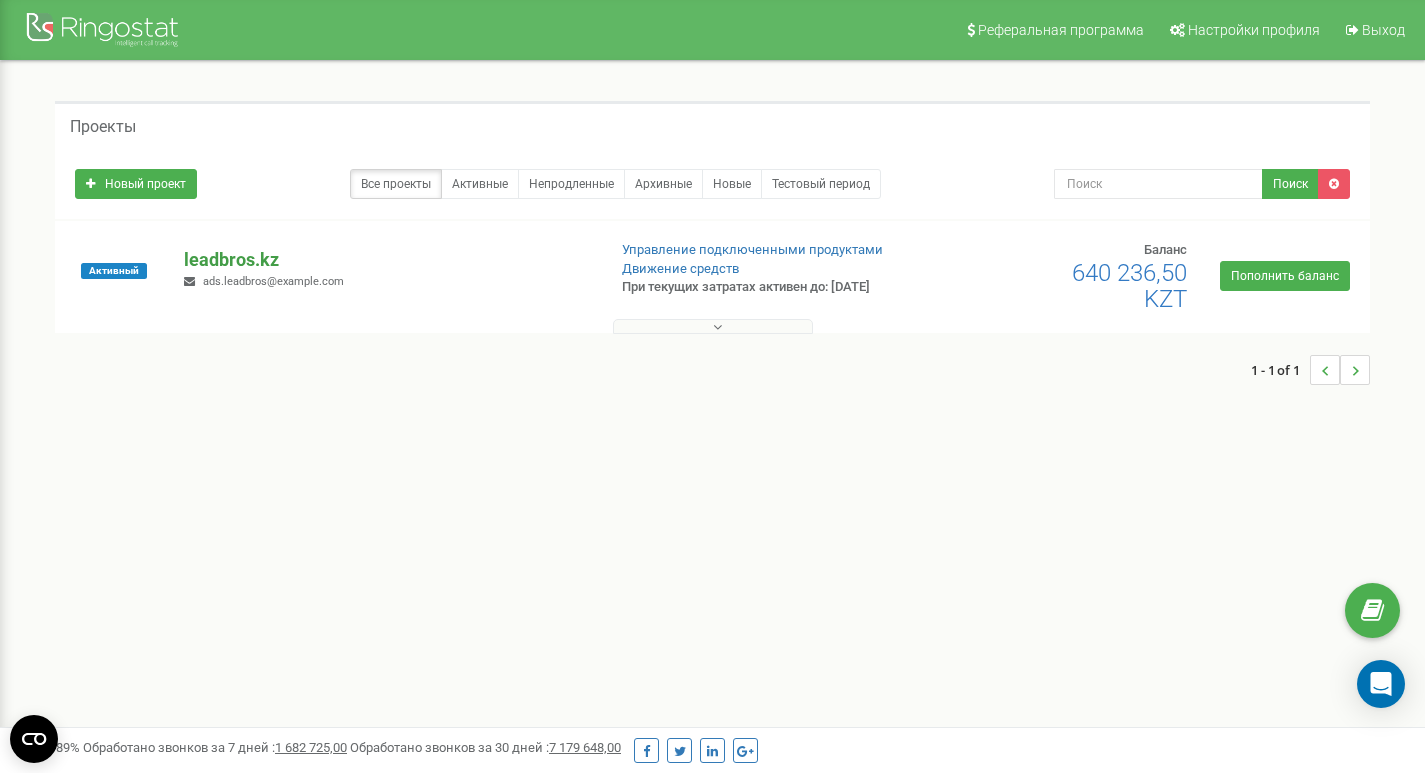click on "leadbros.kz" at bounding box center [386, 260] 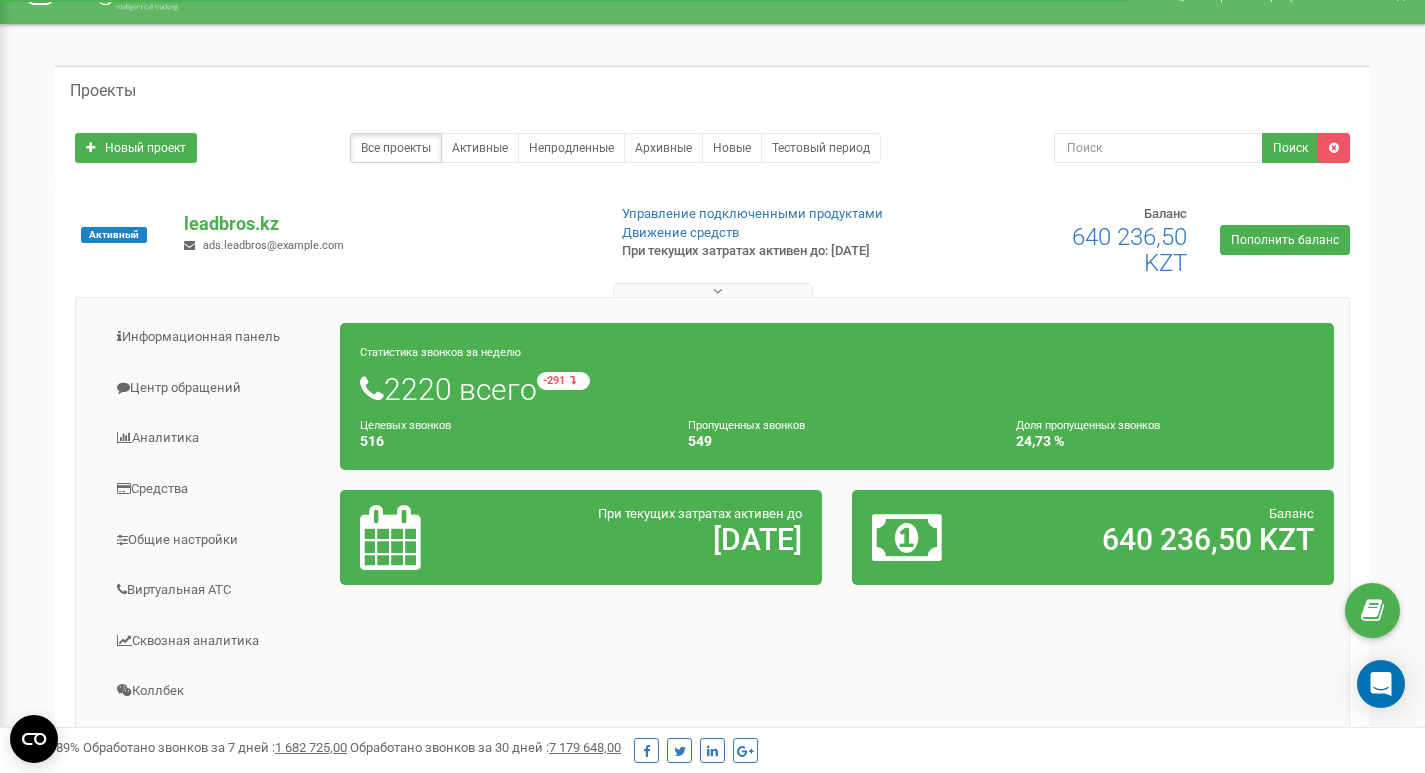 scroll, scrollTop: 0, scrollLeft: 0, axis: both 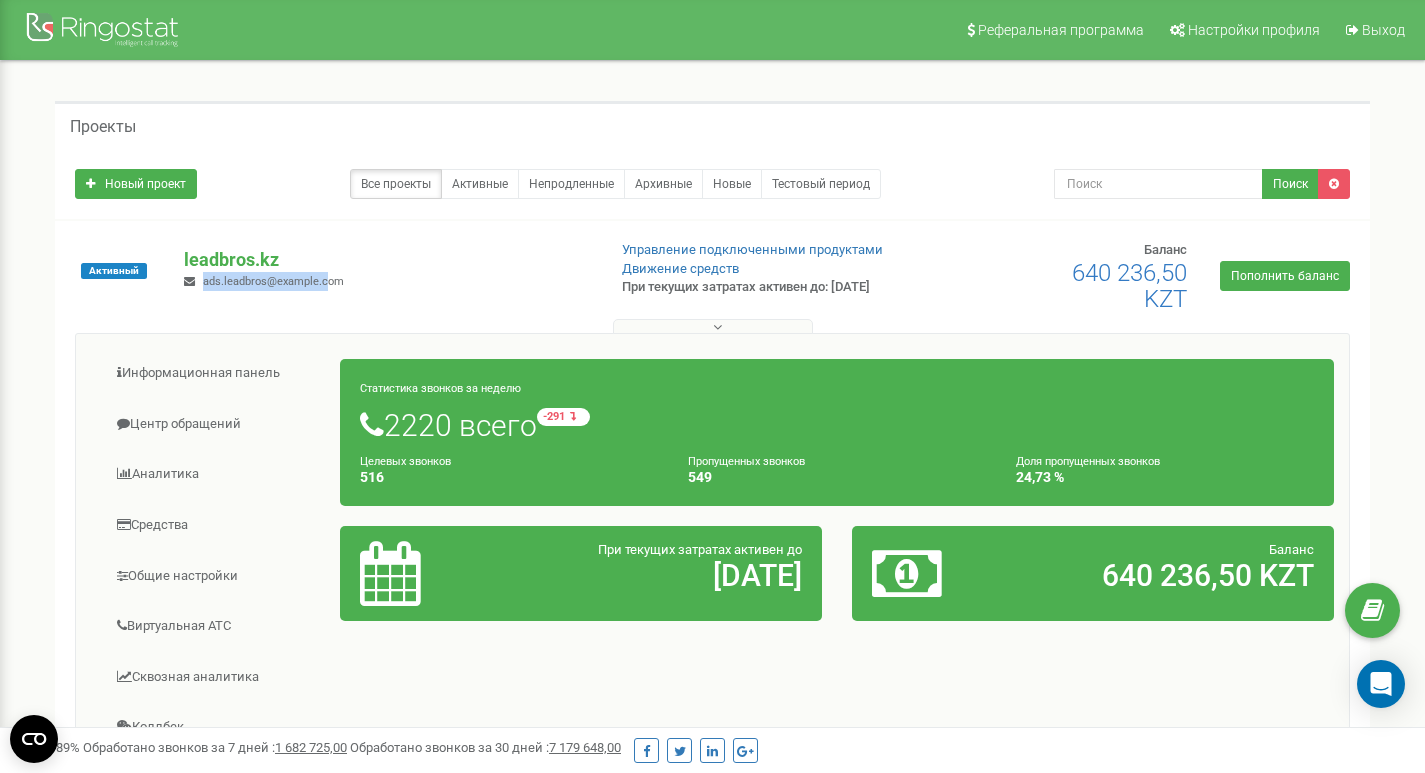 drag, startPoint x: 344, startPoint y: 281, endPoint x: 202, endPoint y: 285, distance: 142.05632 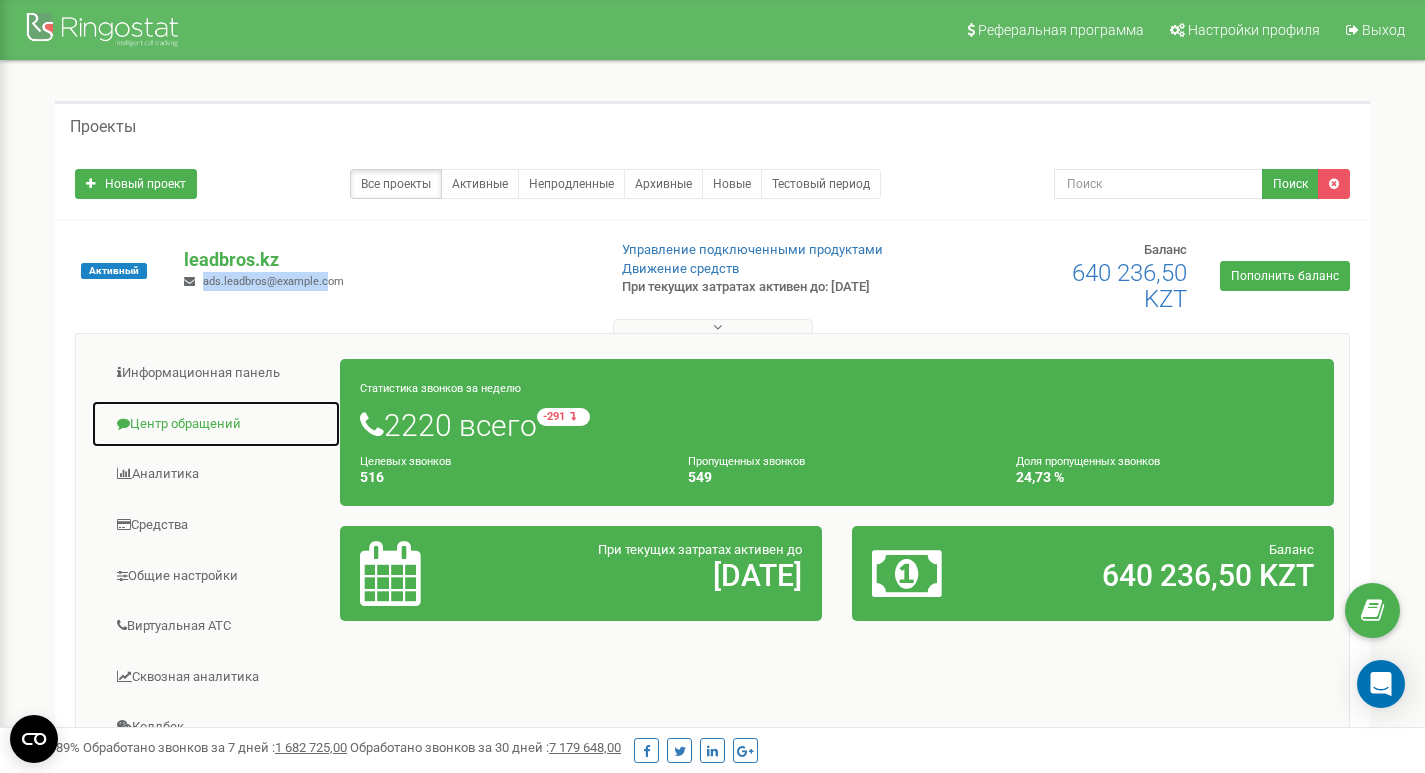 click on "Центр обращений" at bounding box center (216, 424) 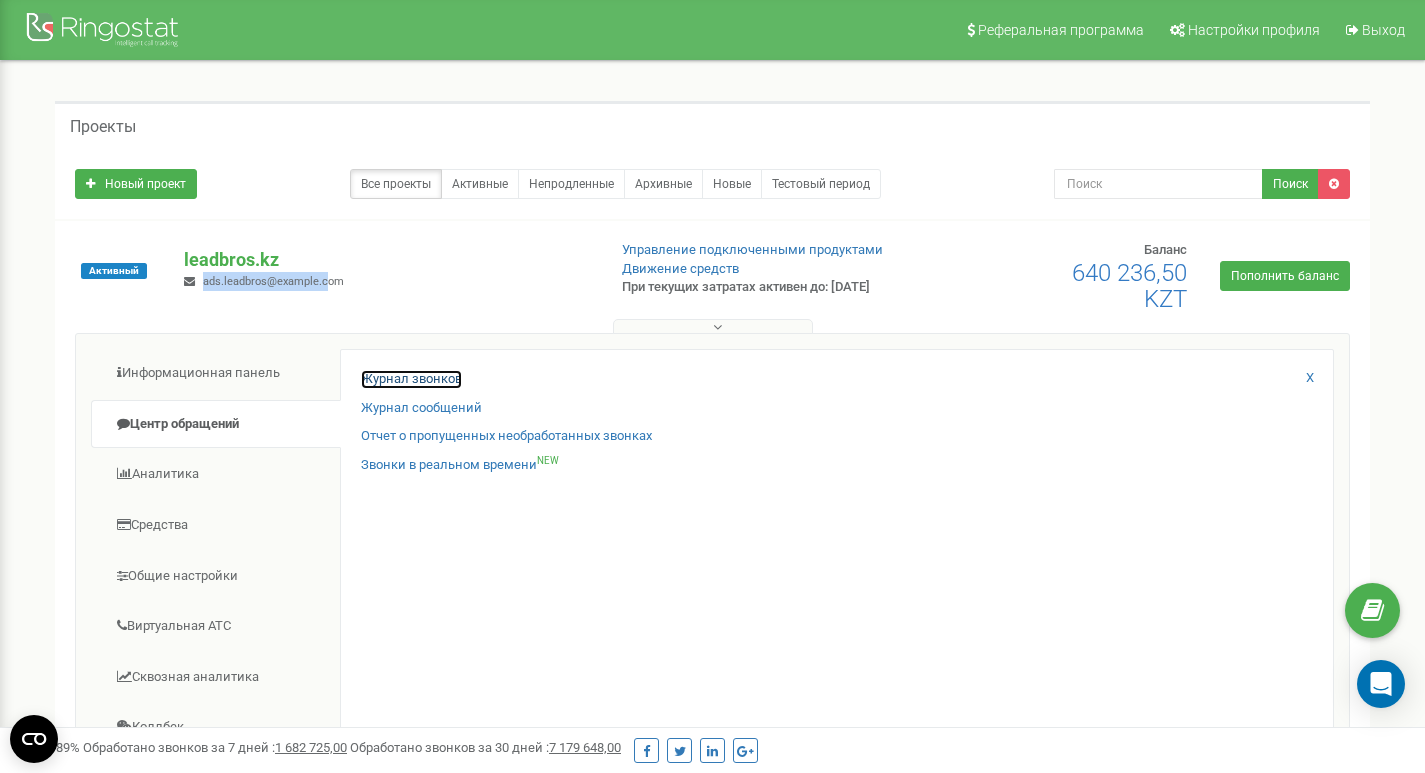 click on "Журнал звонков" at bounding box center [411, 379] 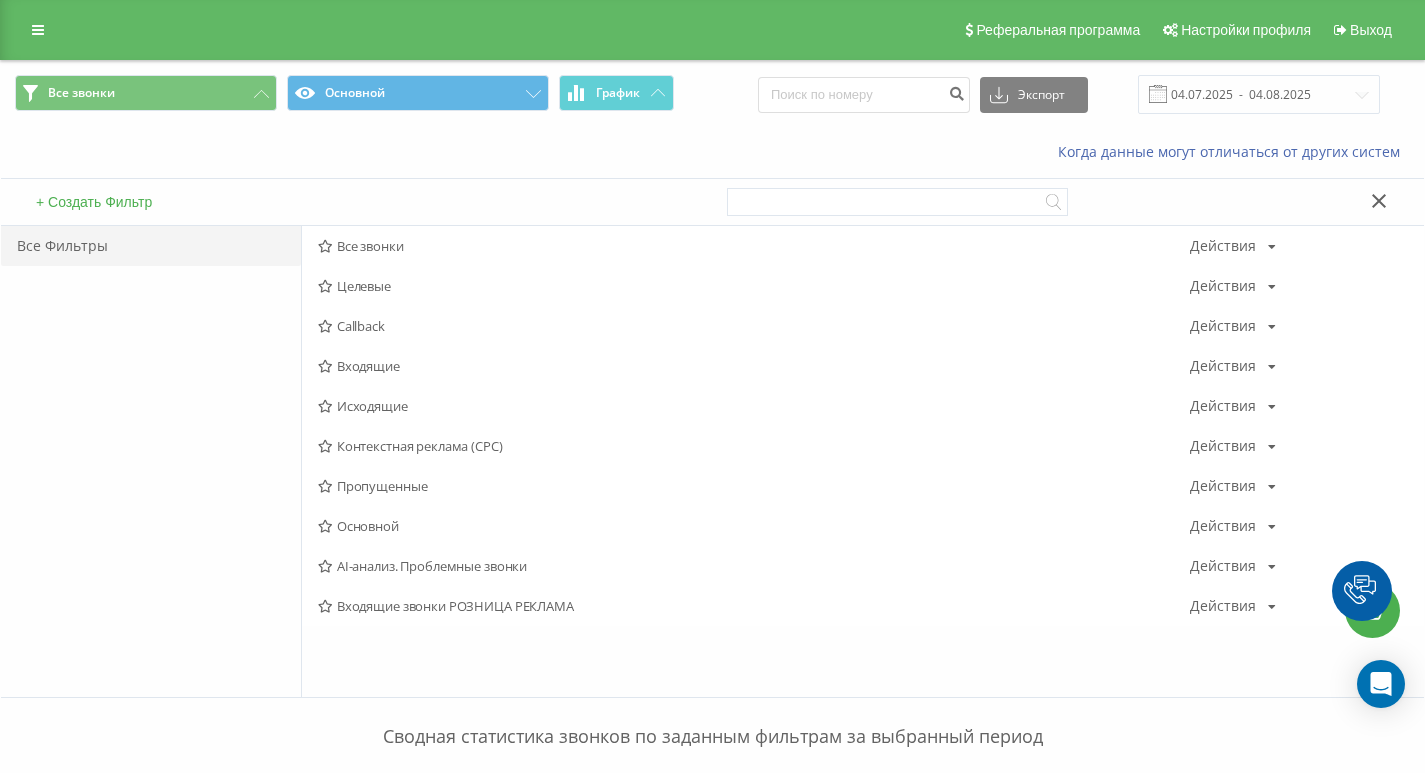 scroll, scrollTop: 0, scrollLeft: 0, axis: both 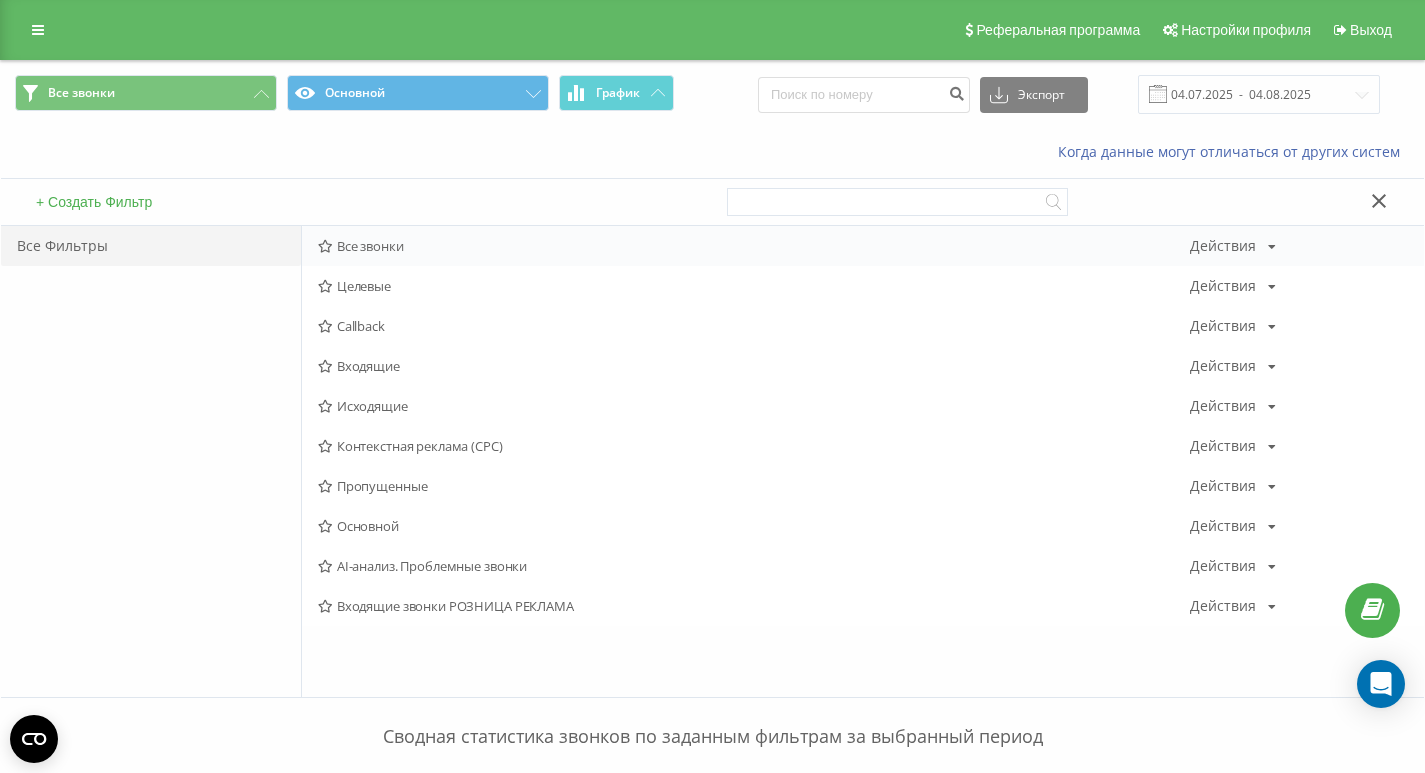 click on "Действия" at bounding box center (1223, 246) 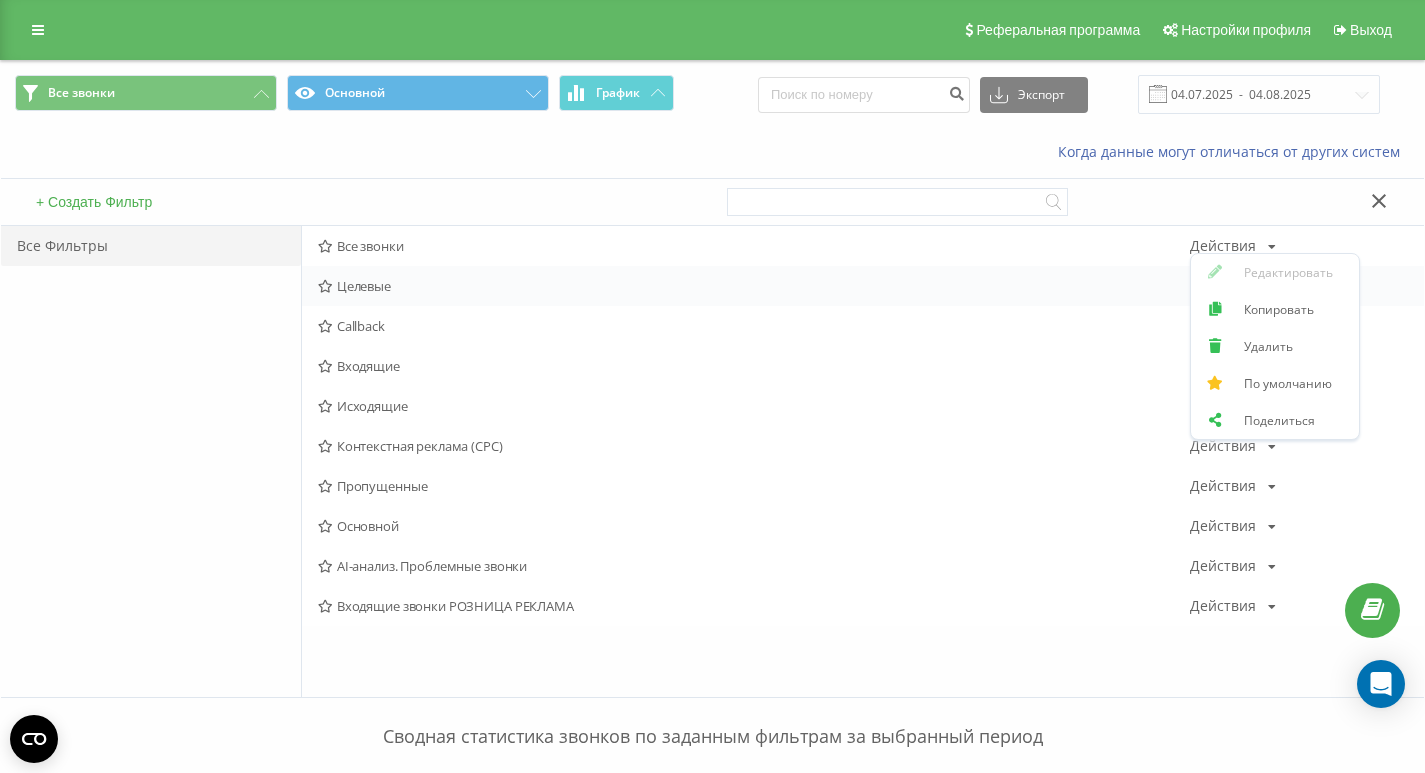 click on "Целевые" at bounding box center [754, 286] 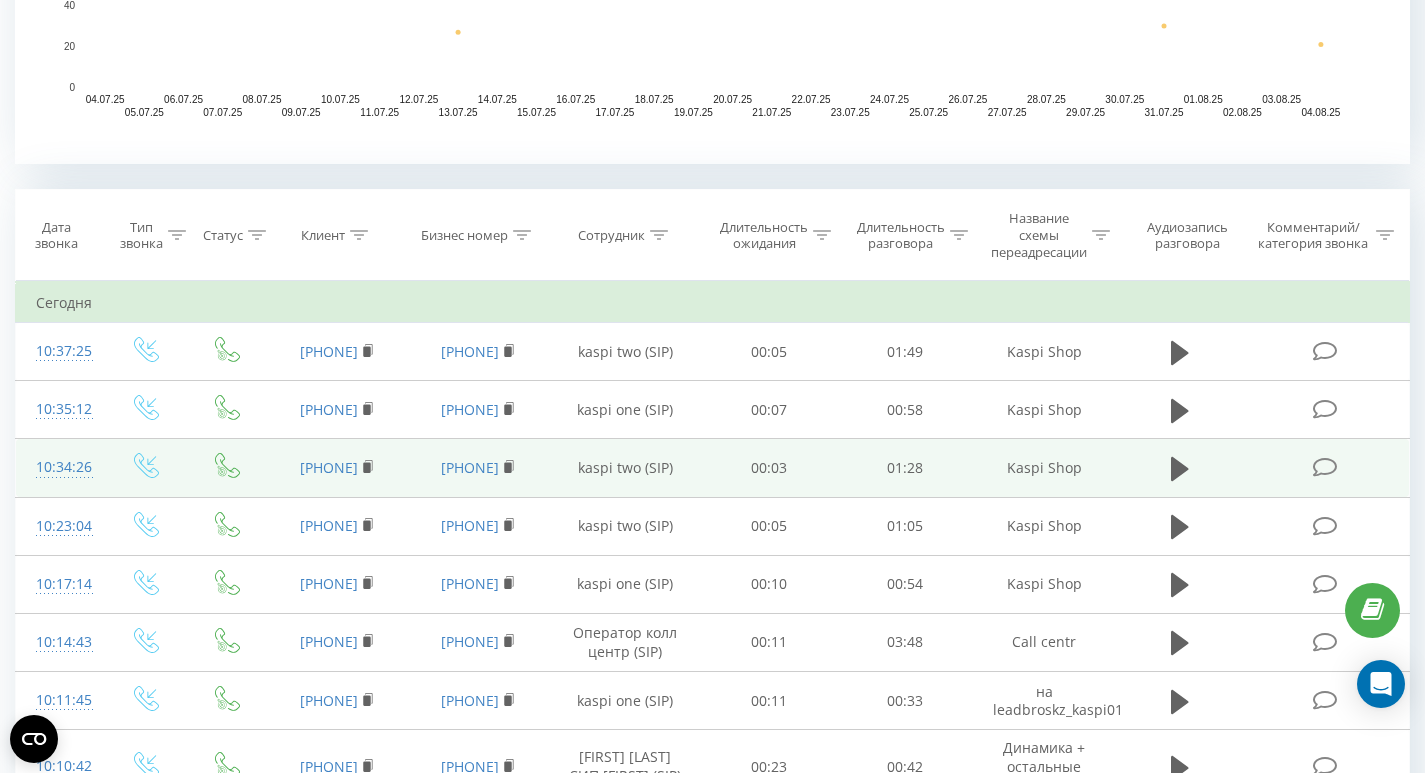 scroll, scrollTop: 800, scrollLeft: 0, axis: vertical 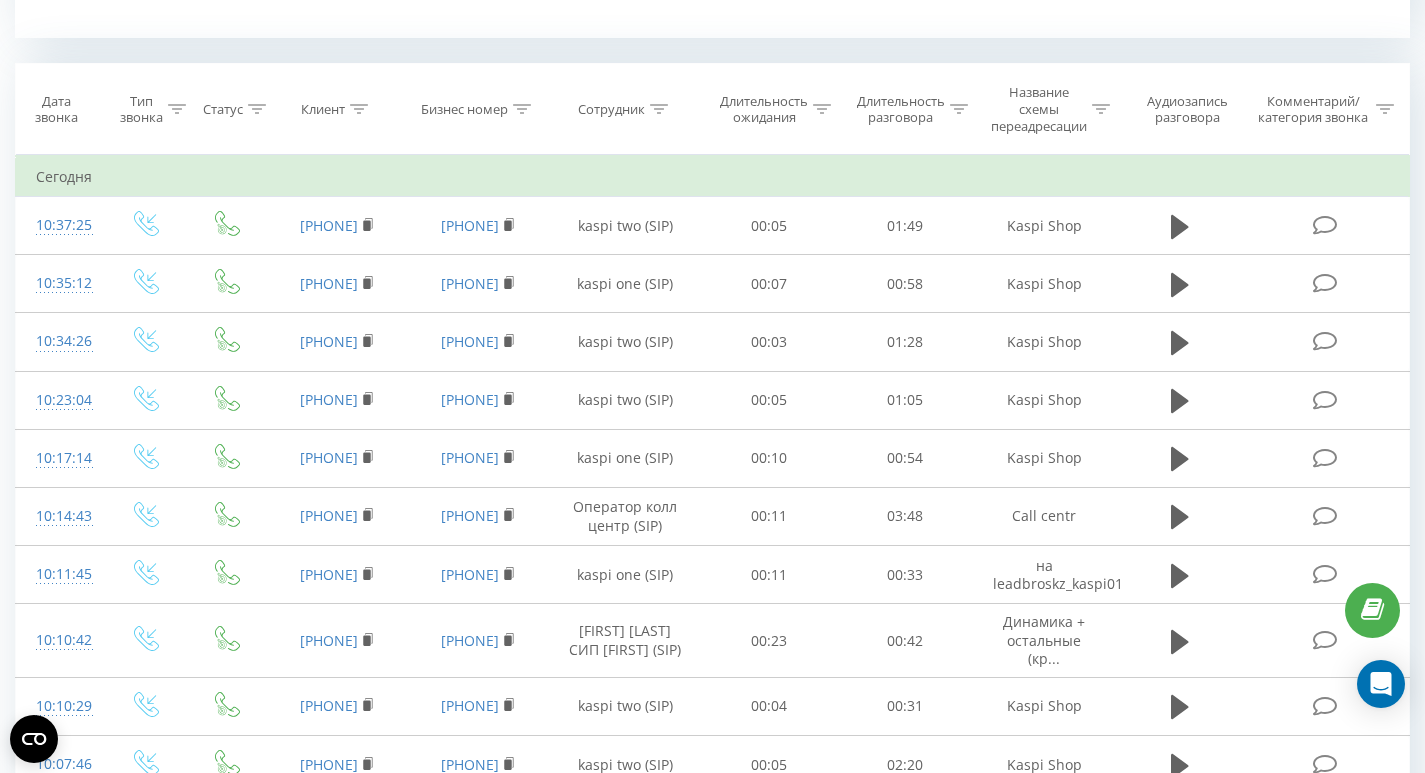 click 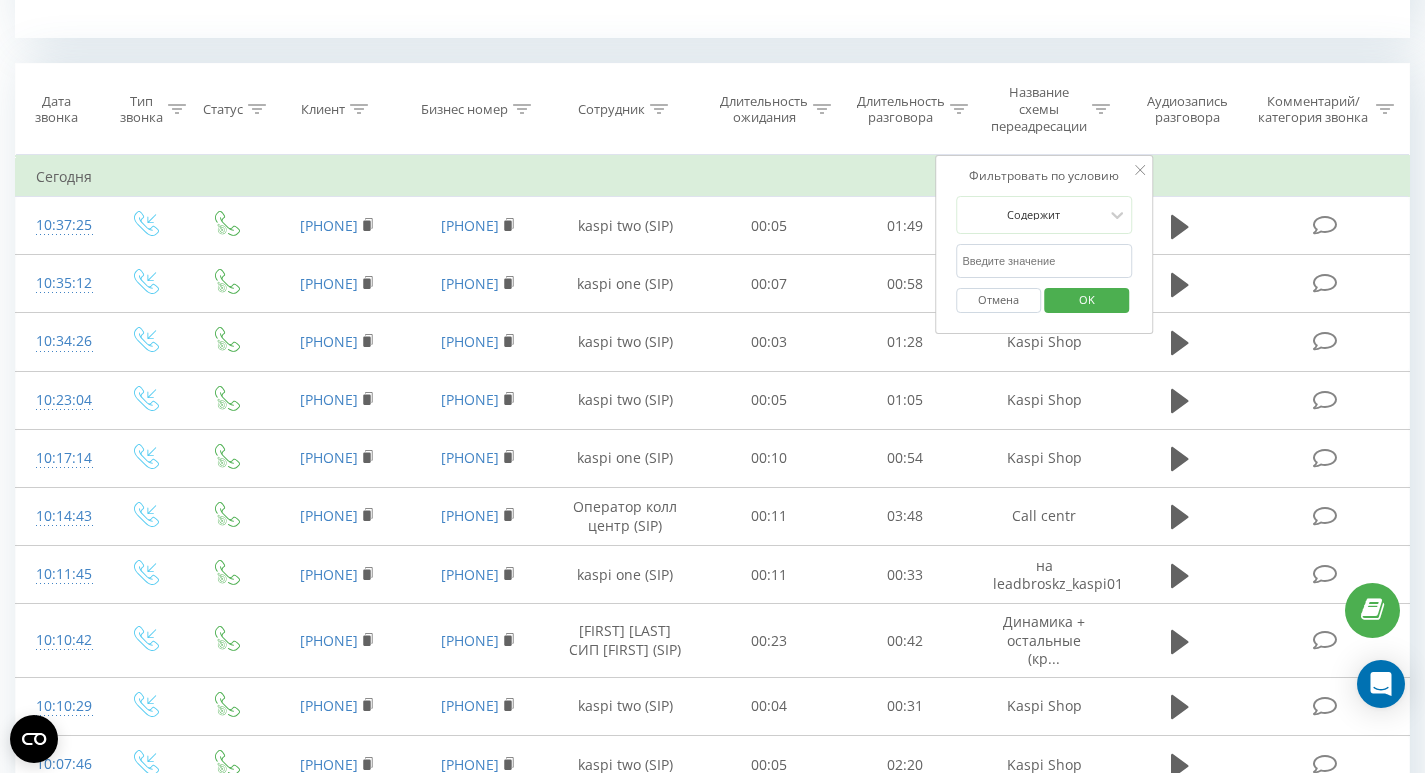 click at bounding box center (1044, 261) 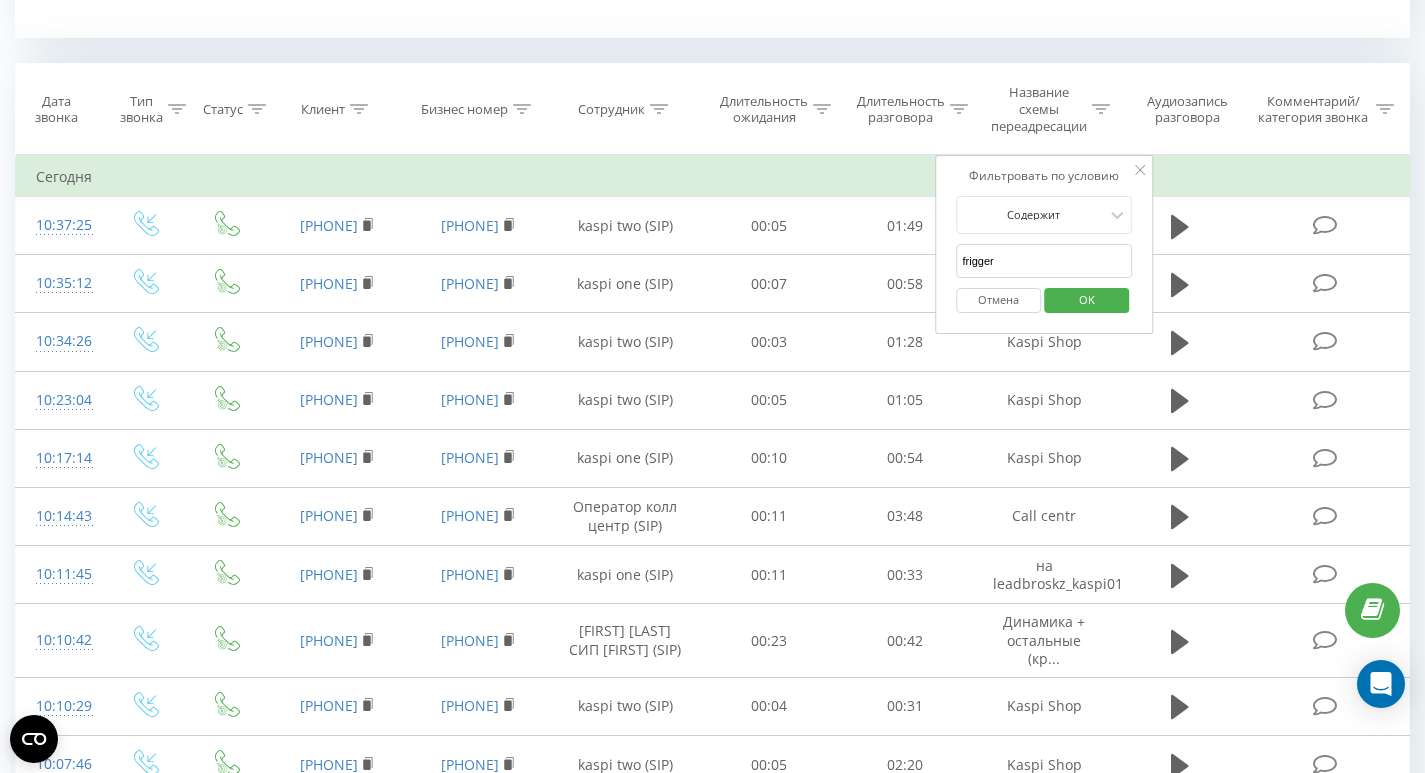 click on "OK" at bounding box center [1087, 299] 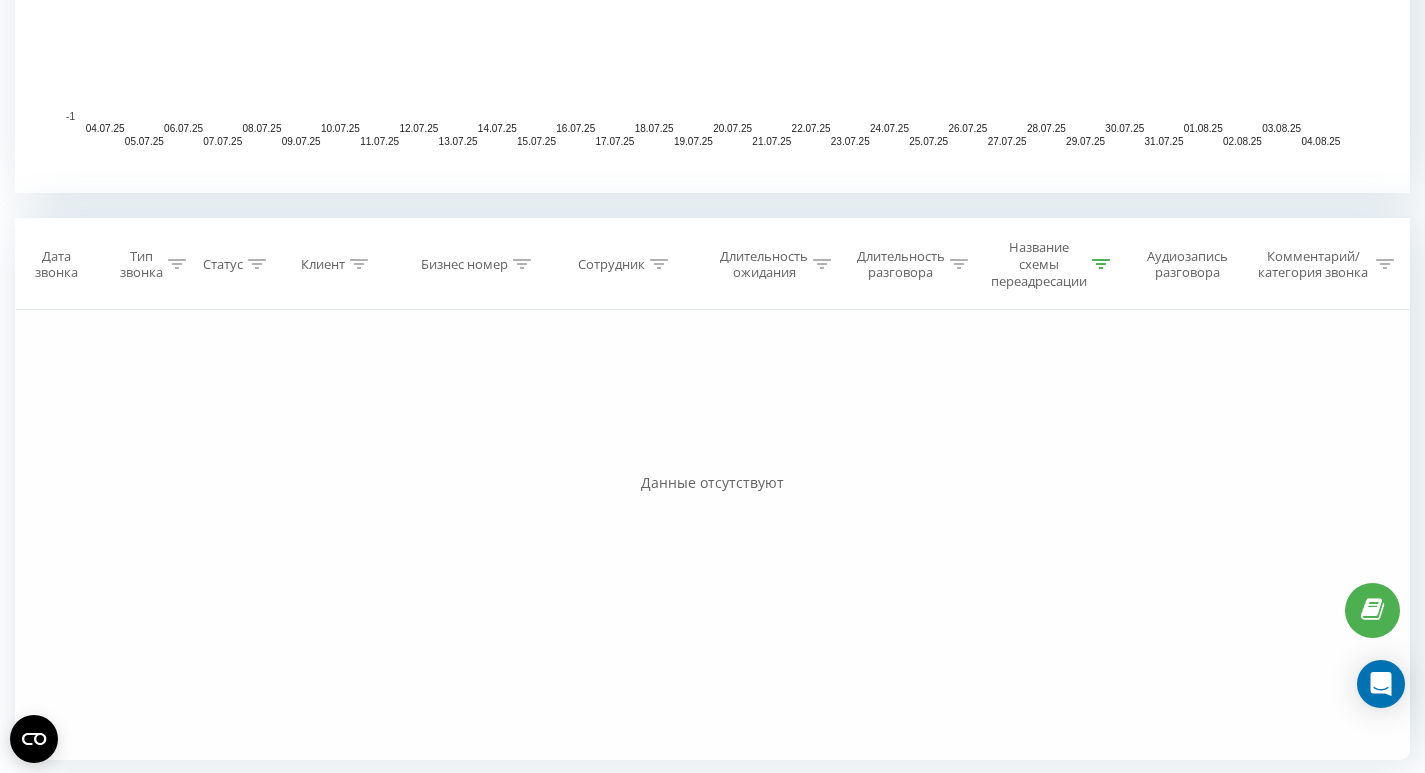 scroll, scrollTop: 649, scrollLeft: 0, axis: vertical 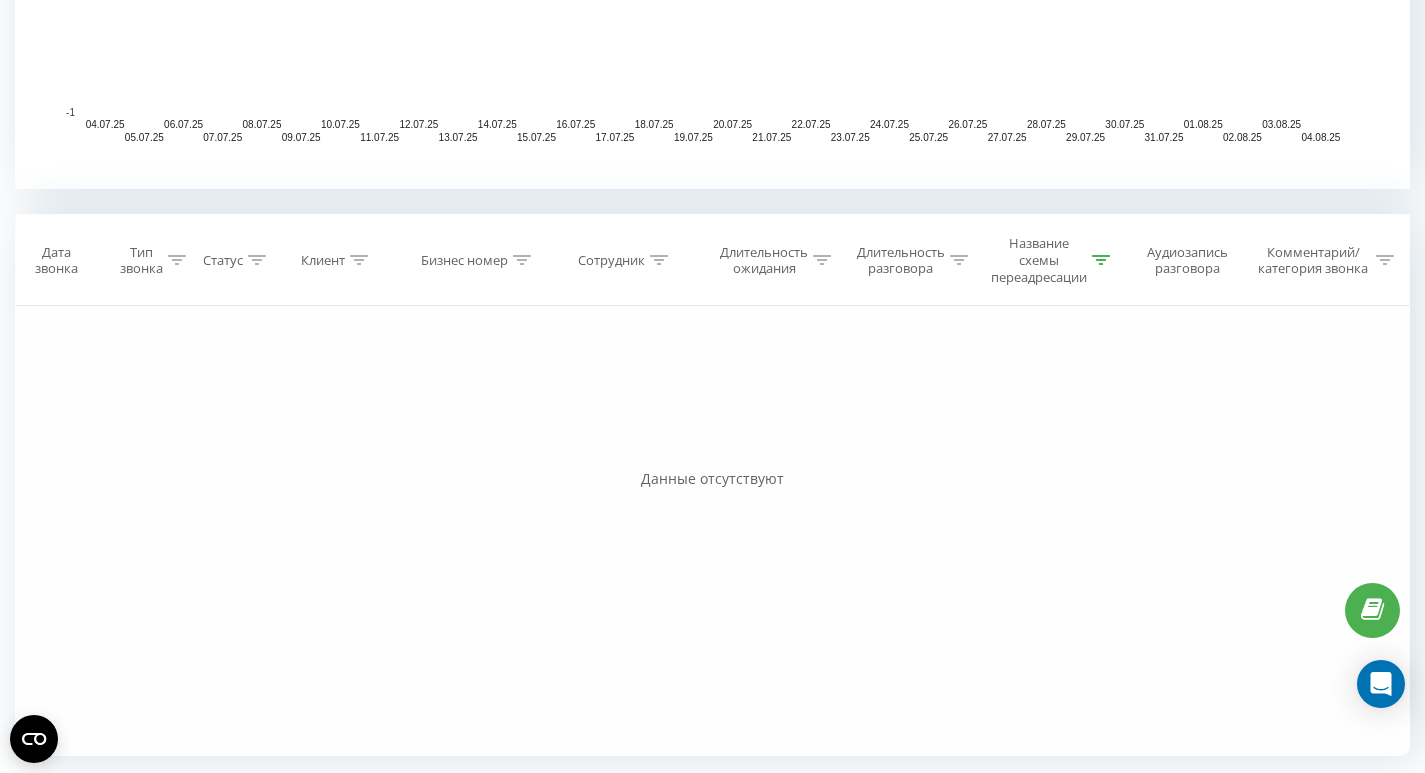 click 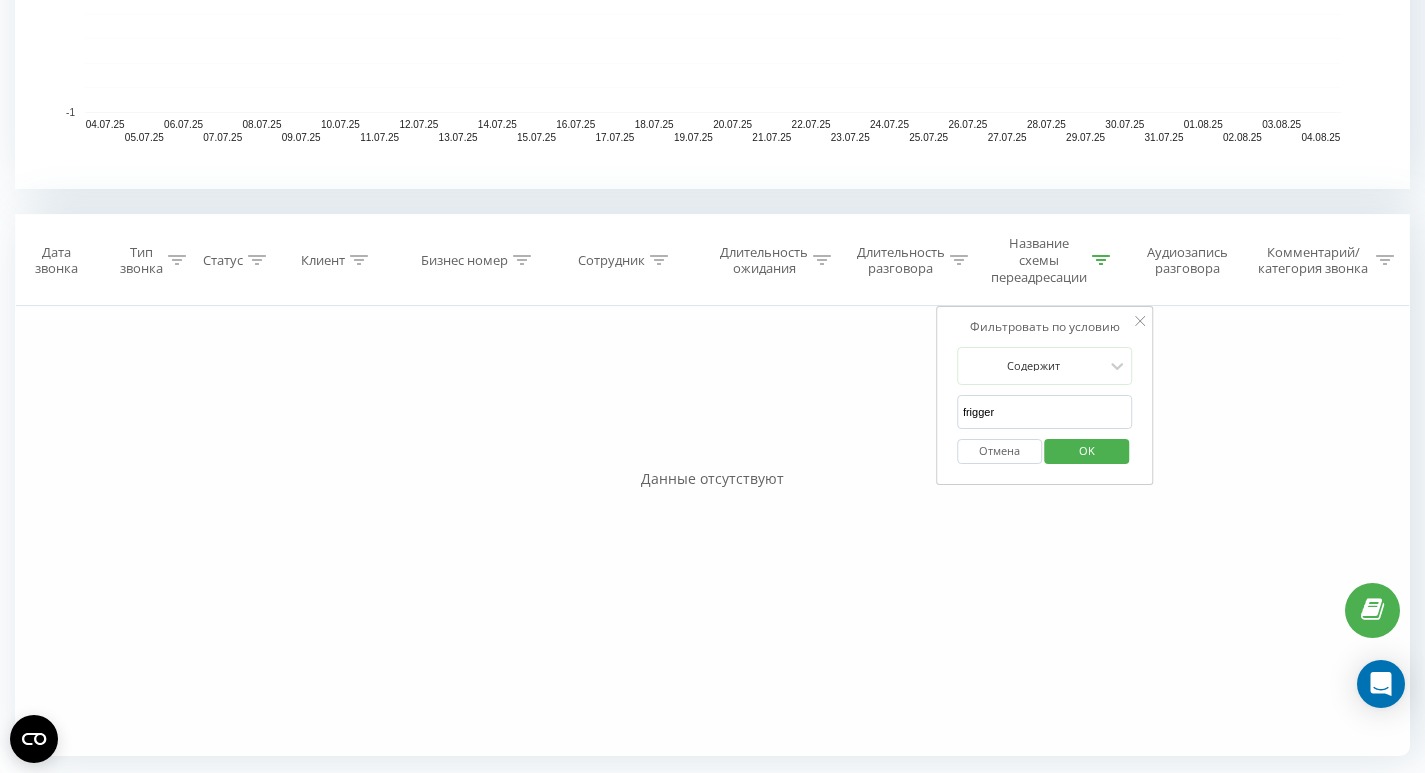 click on "frigger" at bounding box center [1045, 412] 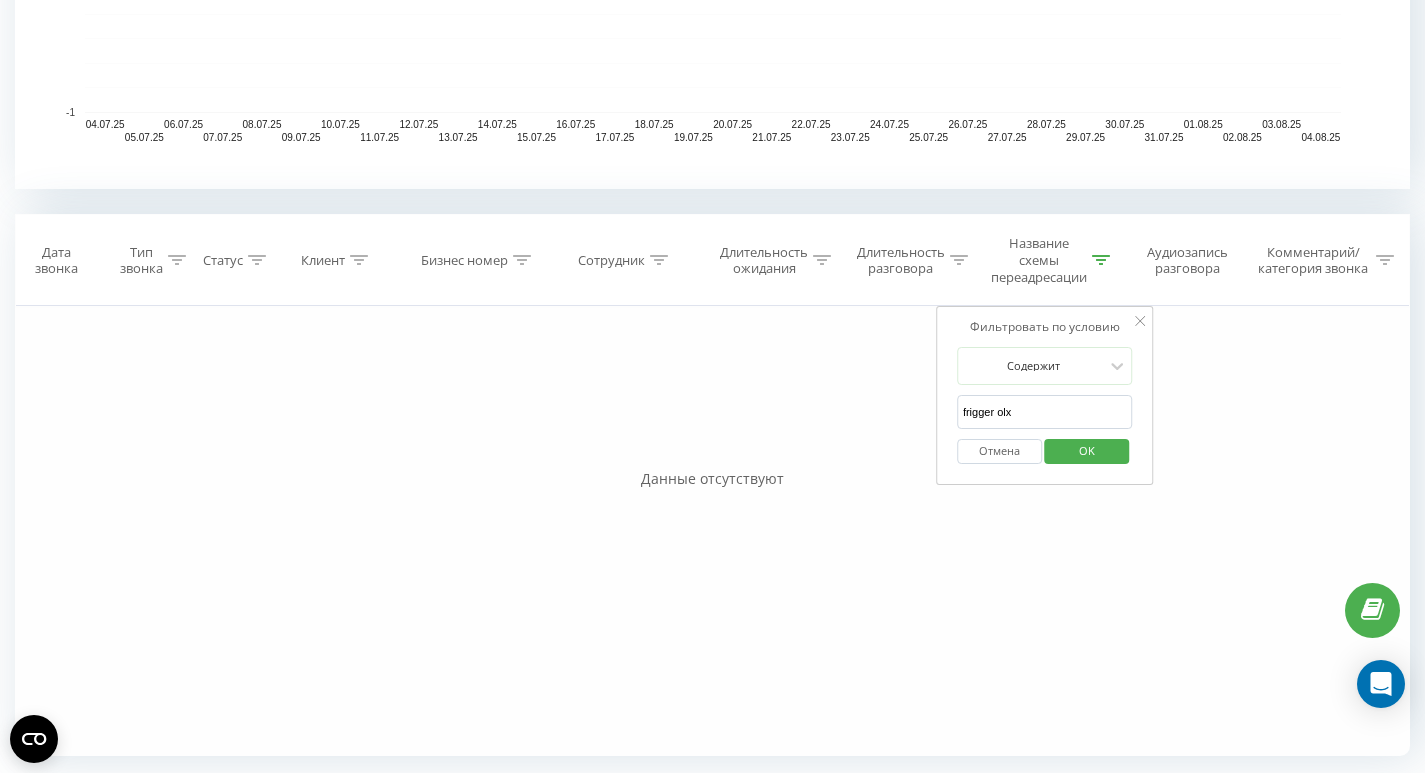 click on "OK" at bounding box center [1087, 450] 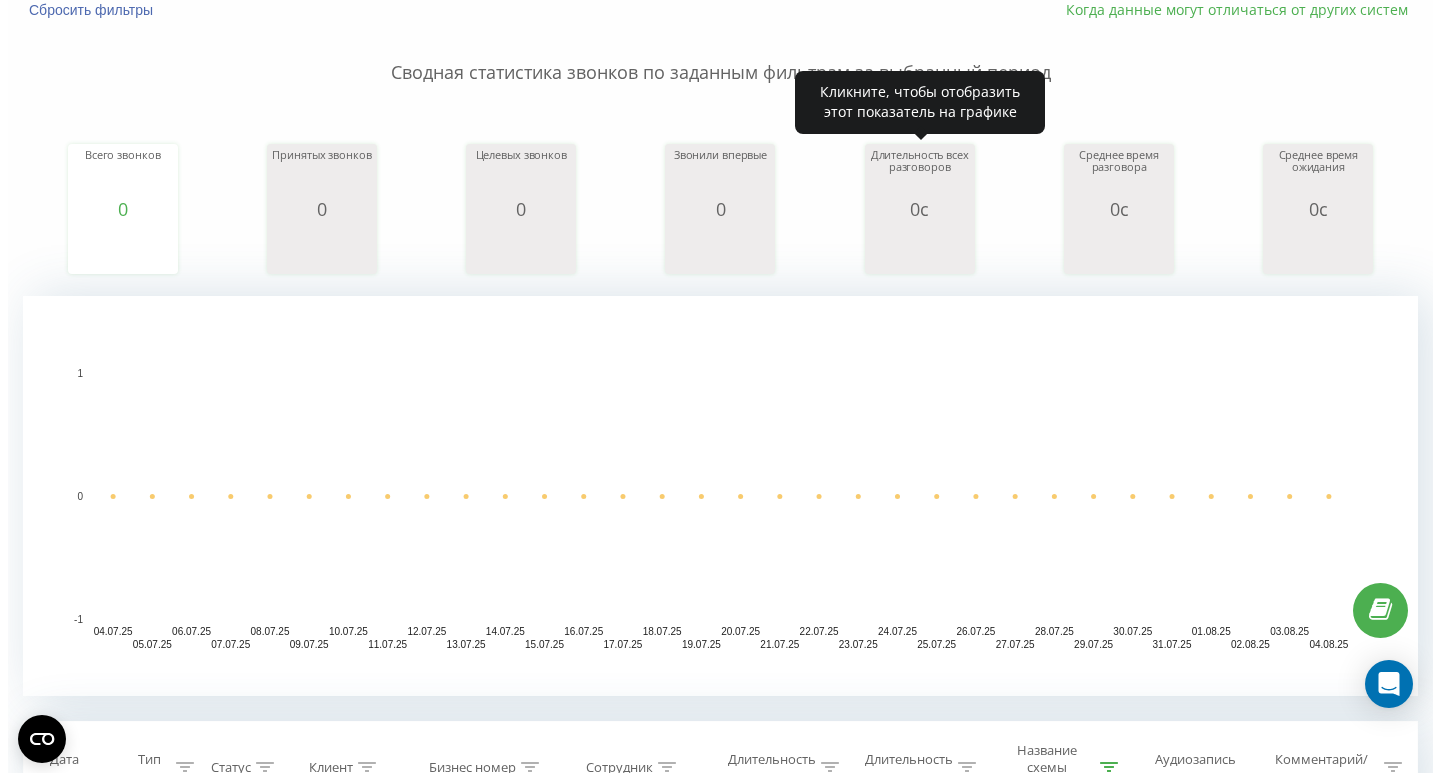 scroll, scrollTop: 0, scrollLeft: 0, axis: both 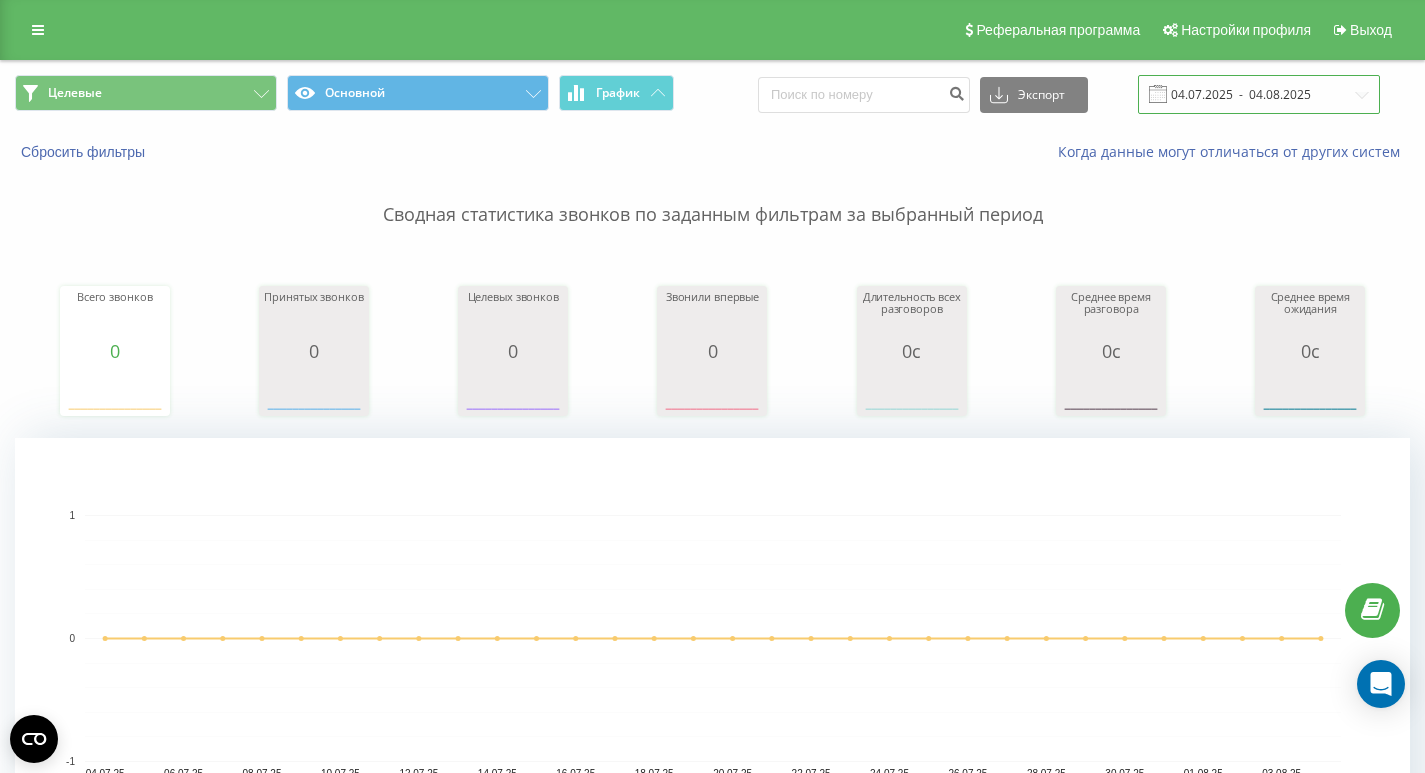 click on "04.07.2025  -  04.08.2025" at bounding box center (1259, 94) 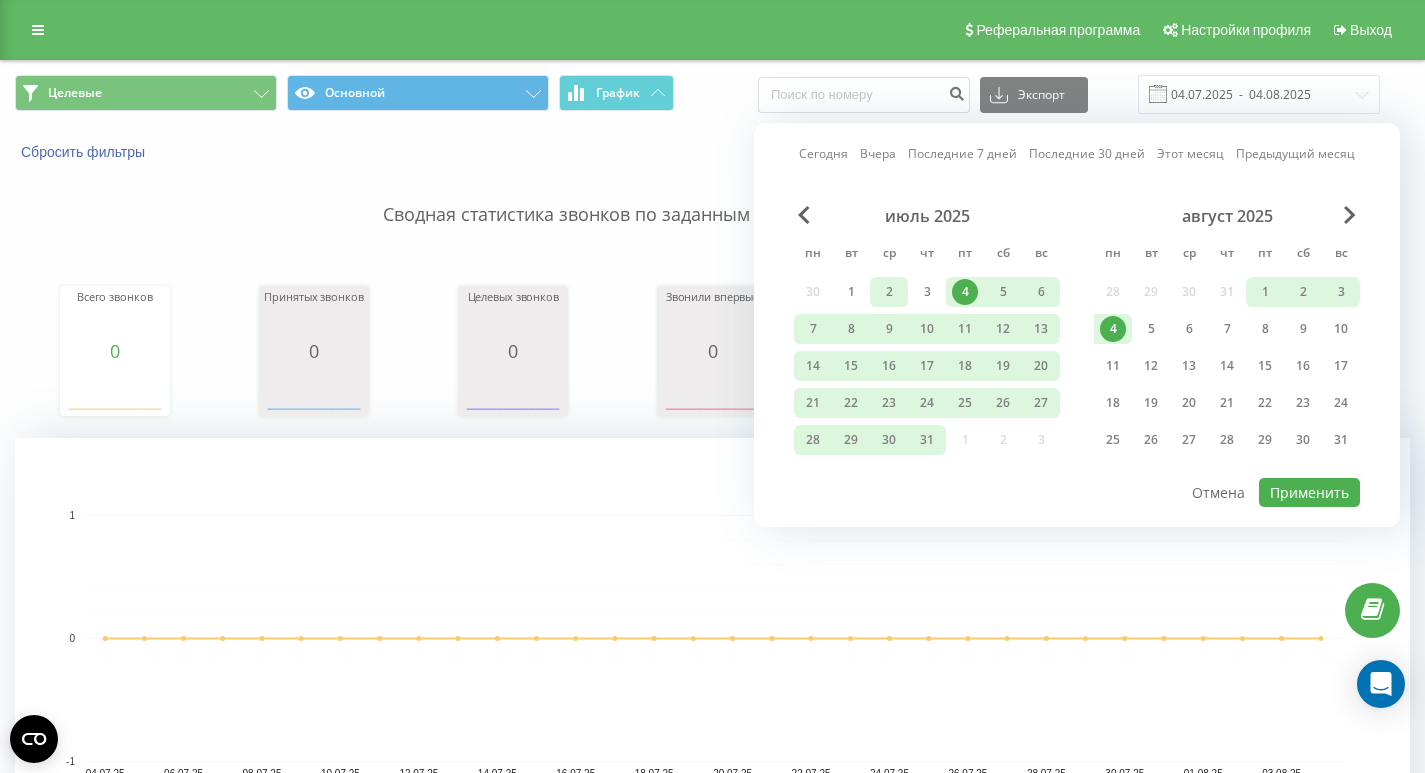 drag, startPoint x: 840, startPoint y: 294, endPoint x: 870, endPoint y: 303, distance: 31.320919 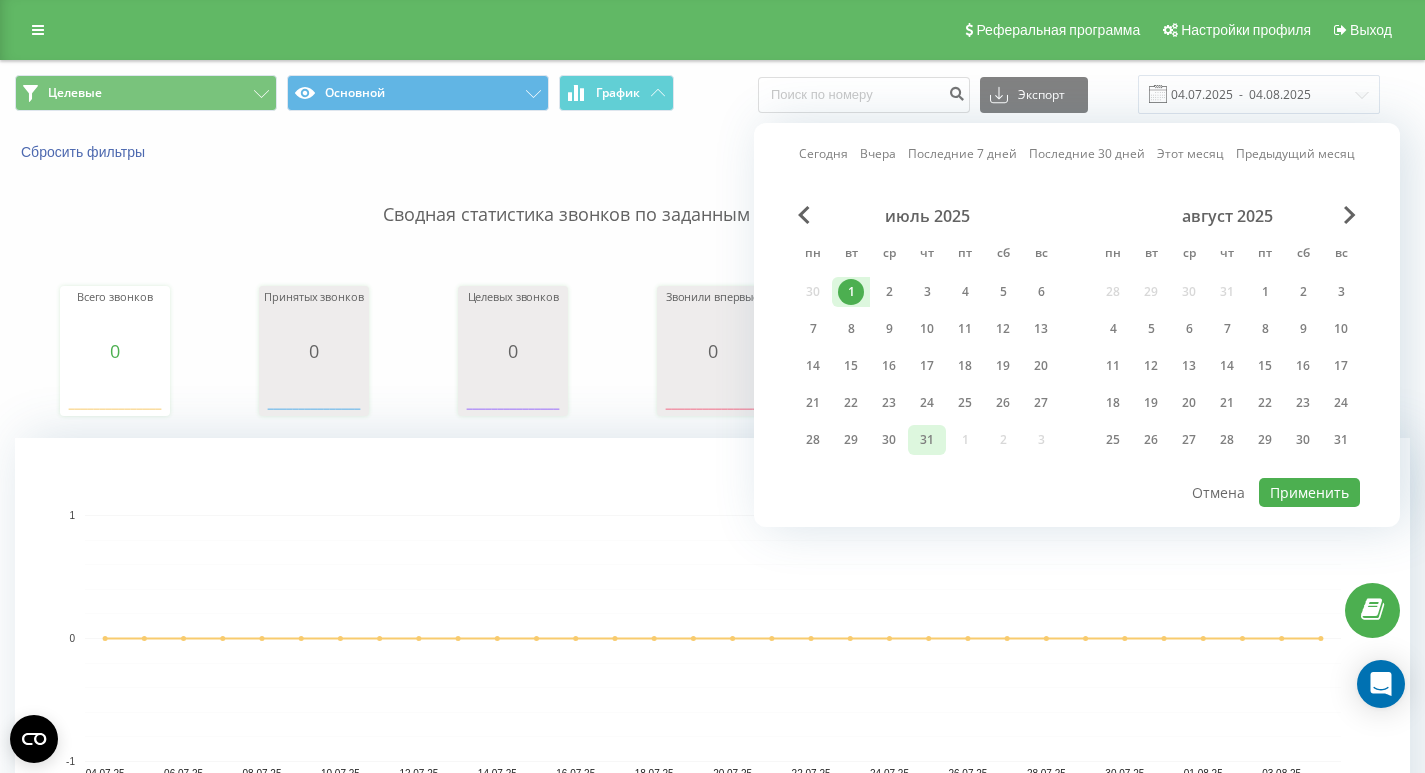 click on "31" at bounding box center [927, 440] 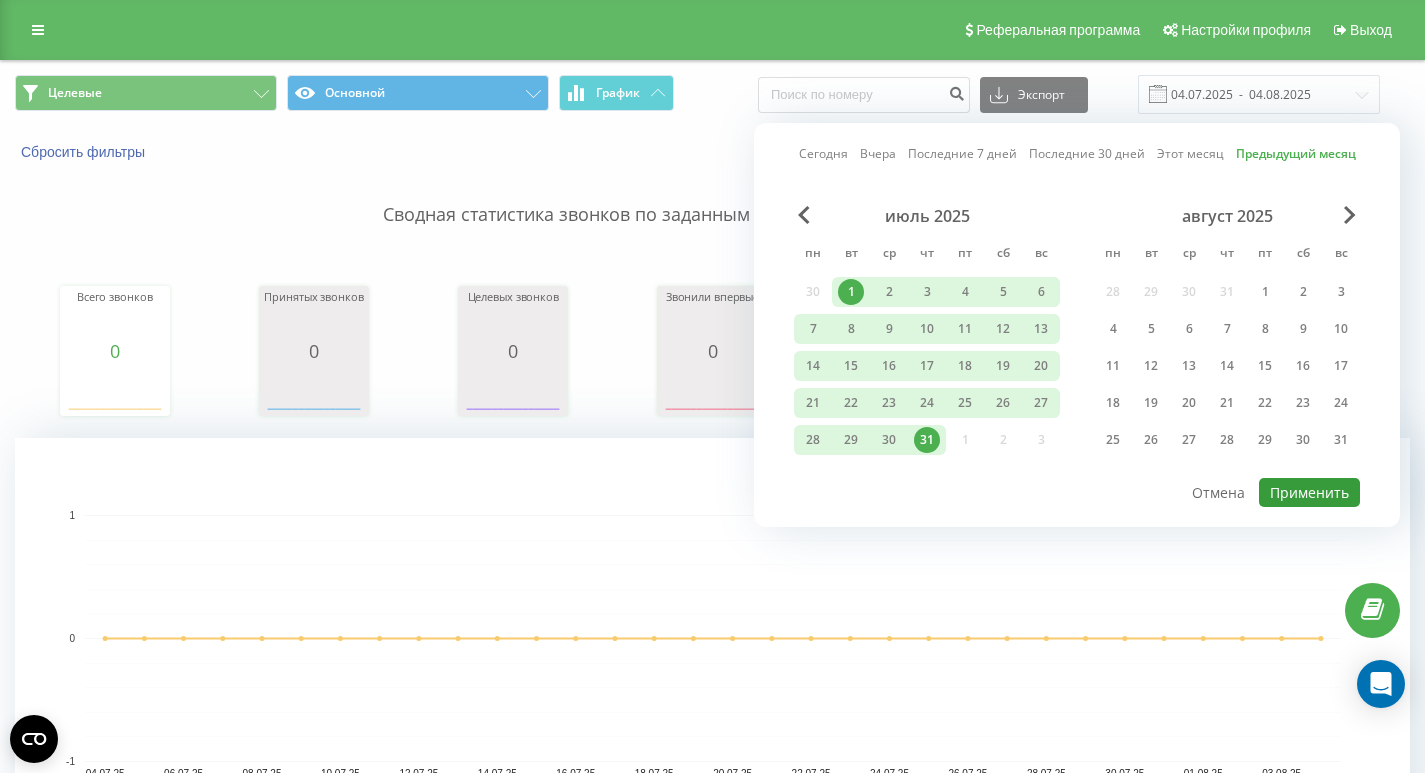 click on "Применить" at bounding box center (1309, 492) 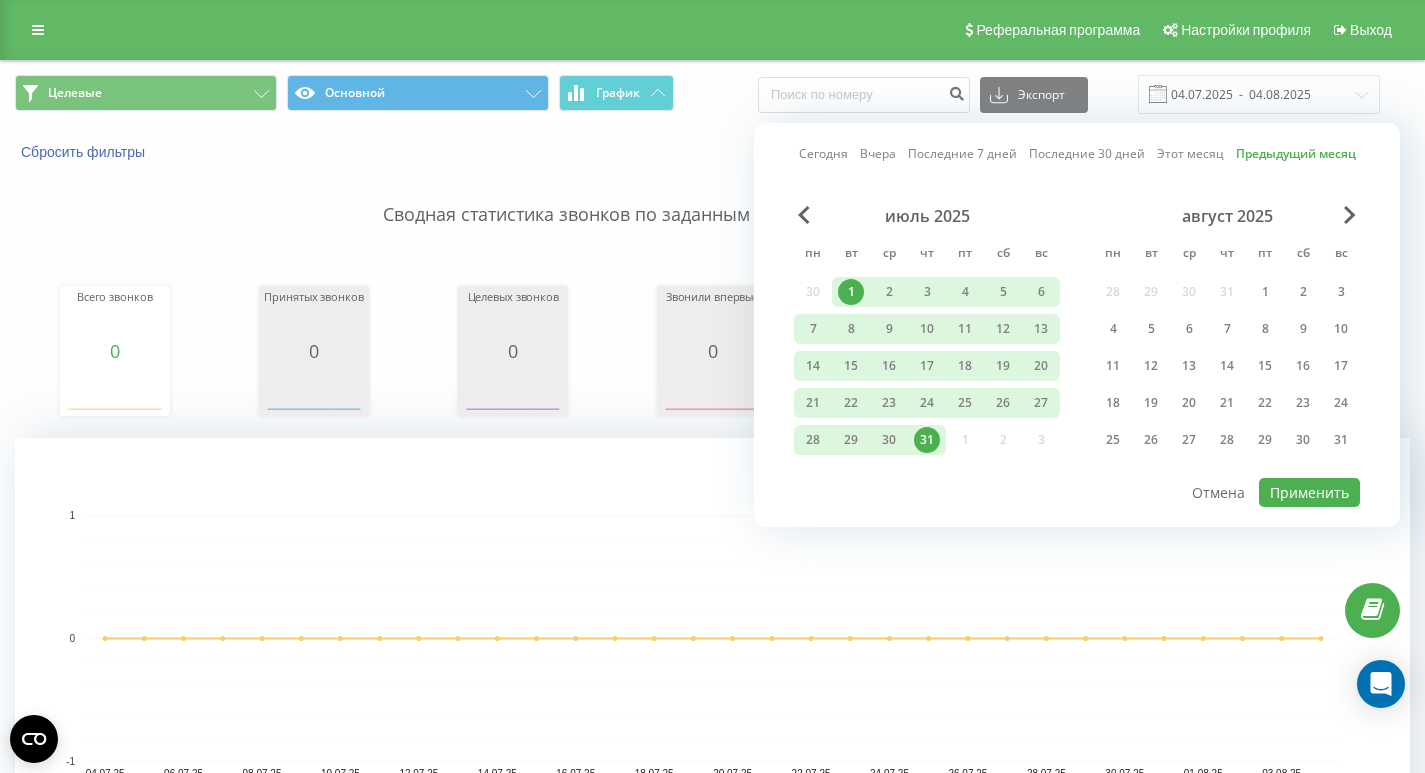 type on "01.07.2025  -  31.07.2025" 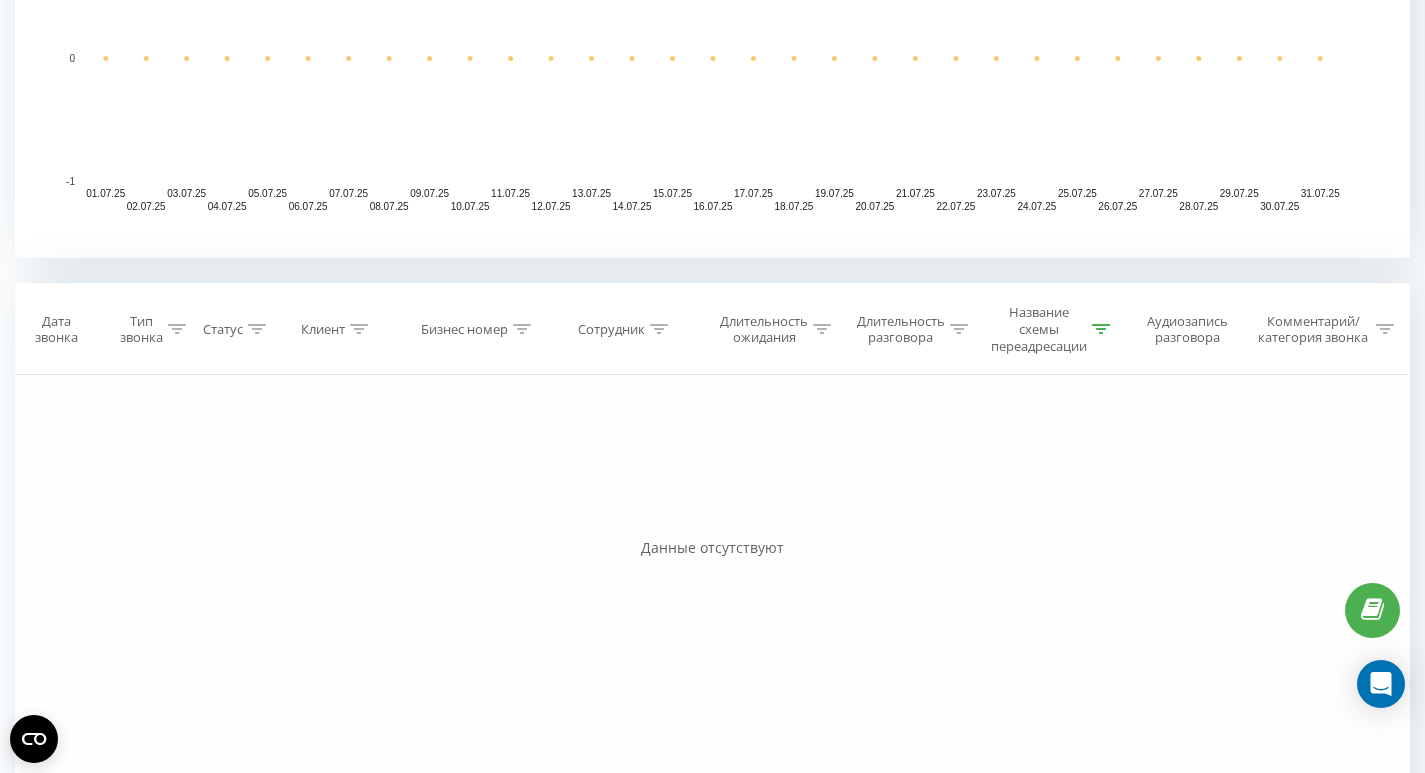 scroll, scrollTop: 549, scrollLeft: 0, axis: vertical 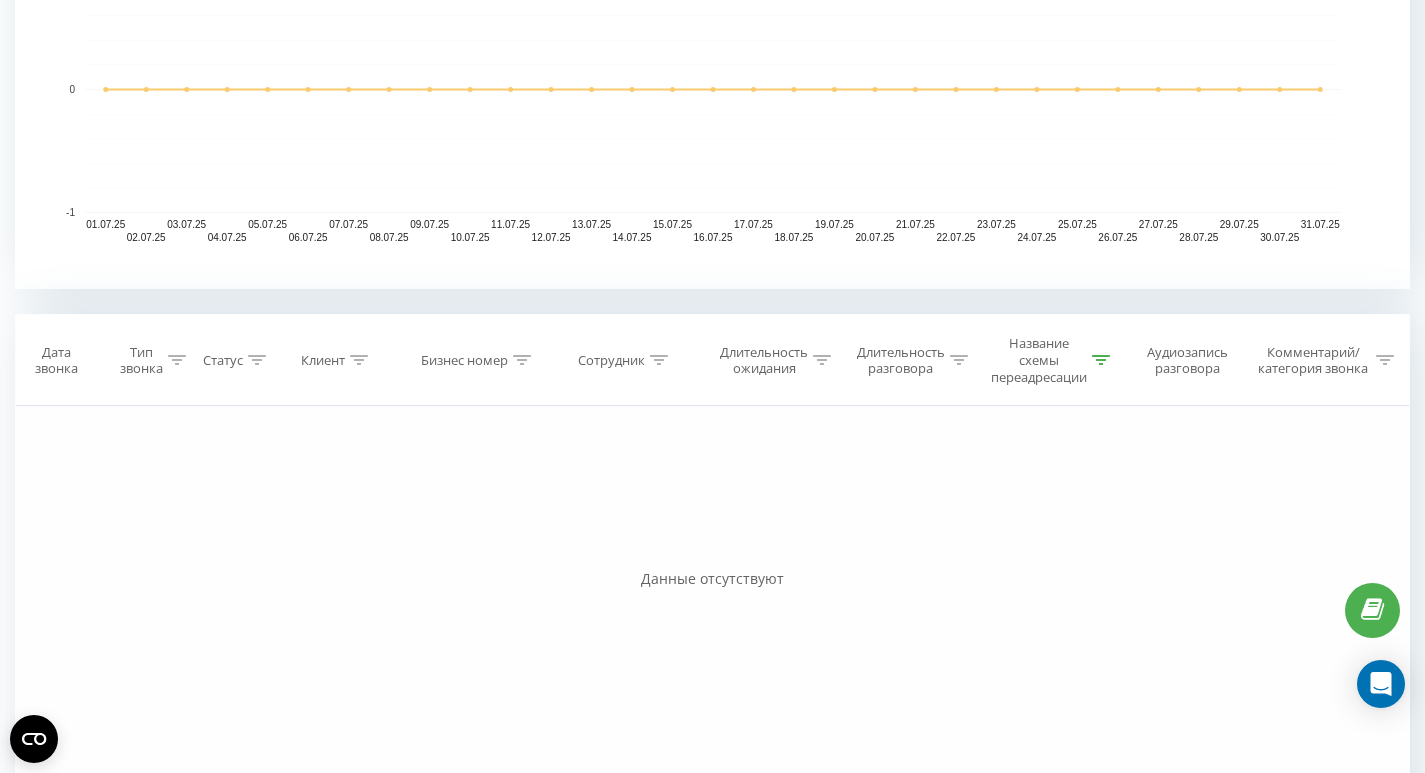click 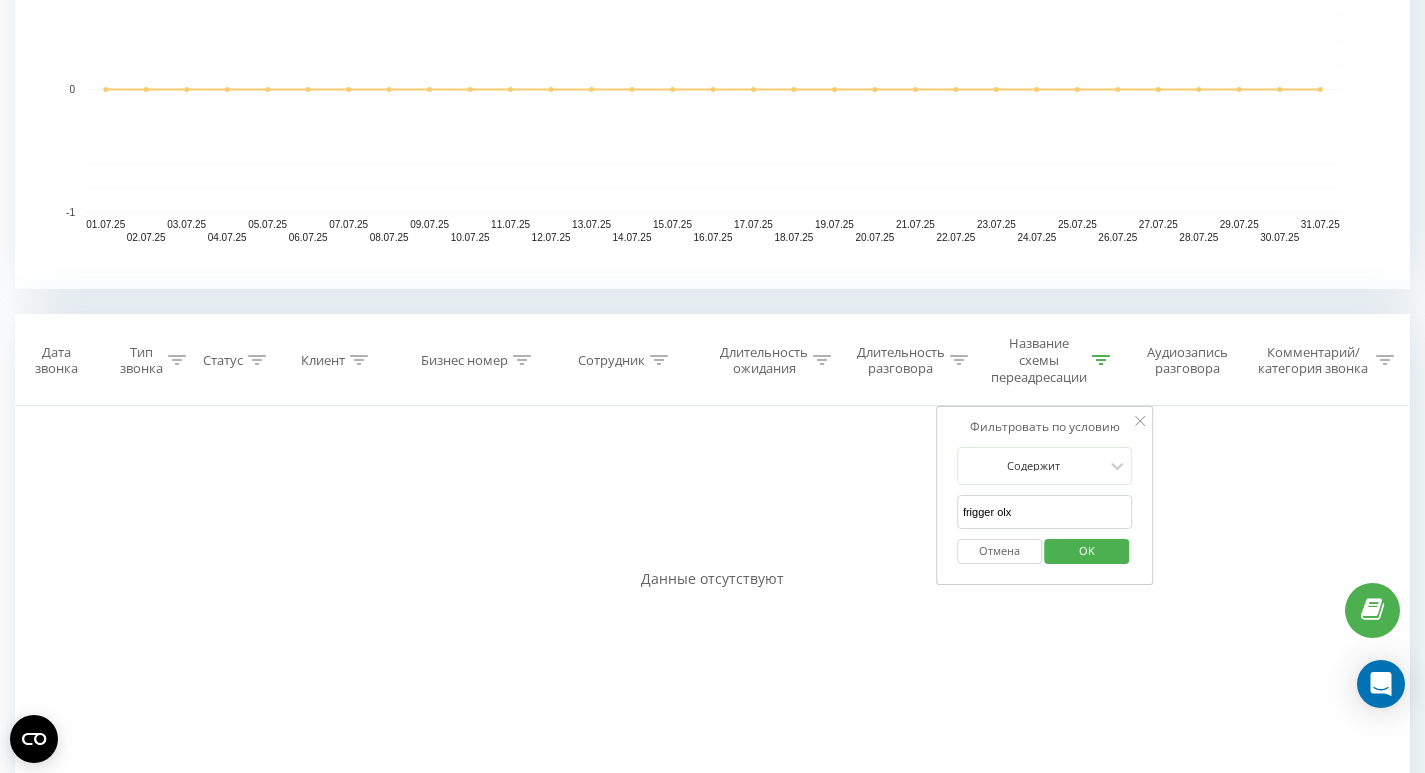 click on "frigger olx" at bounding box center (1045, 512) 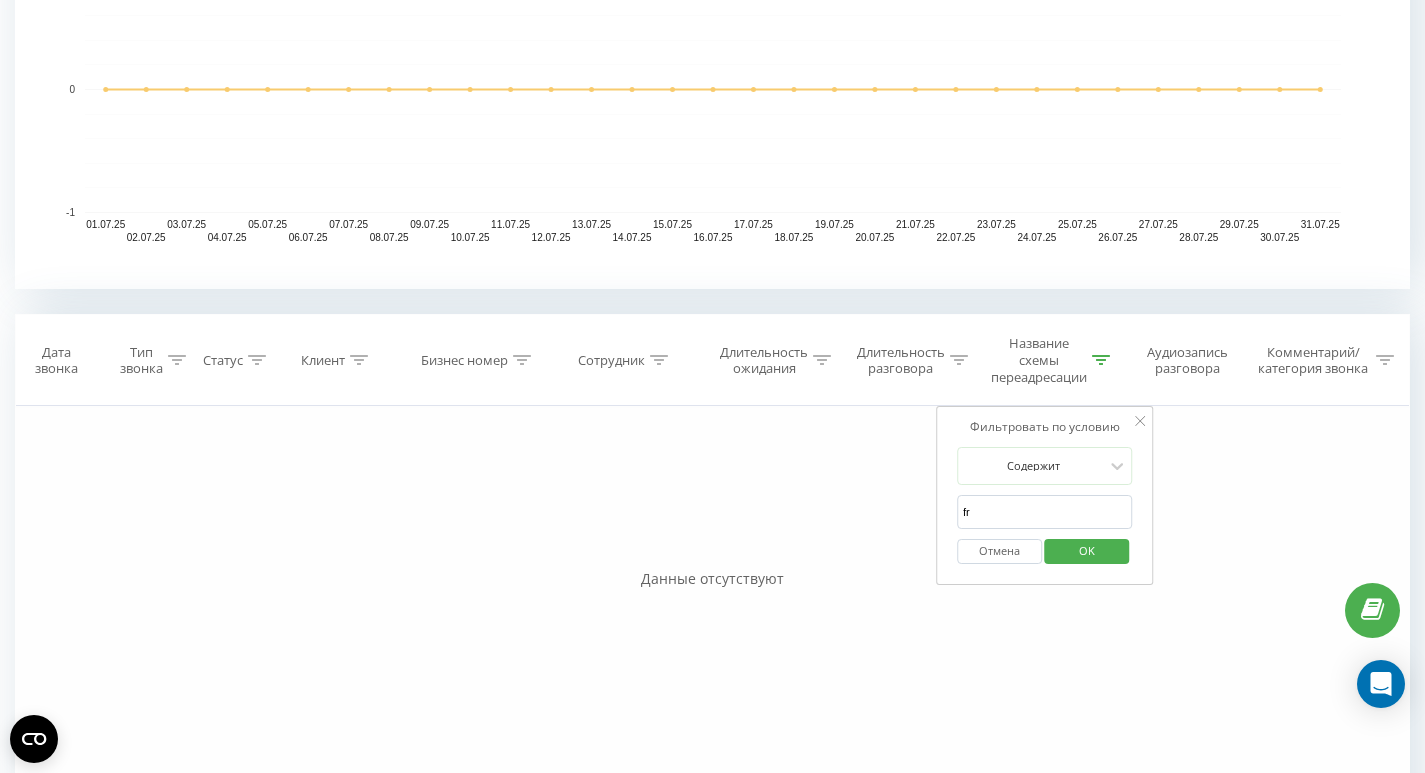 type on "f" 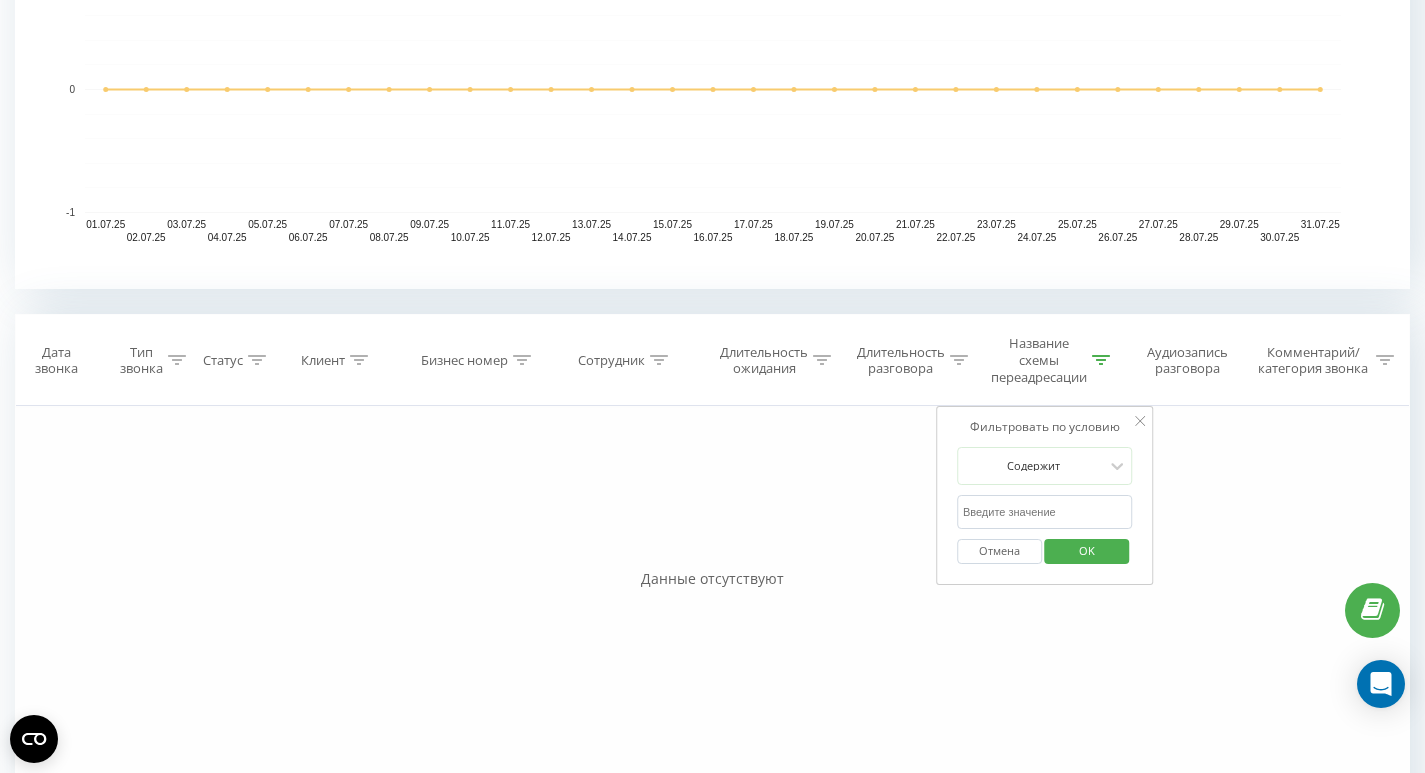 type 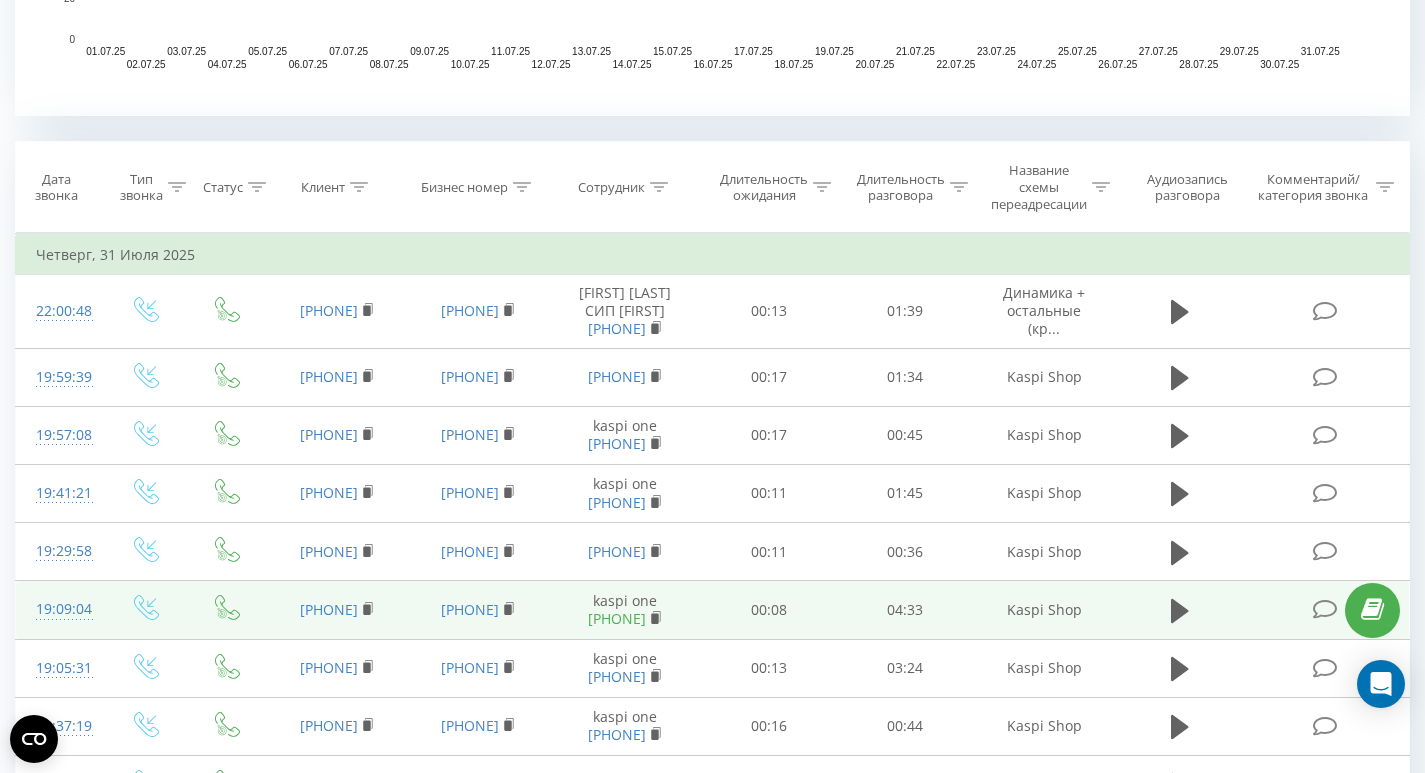 scroll, scrollTop: 554, scrollLeft: 0, axis: vertical 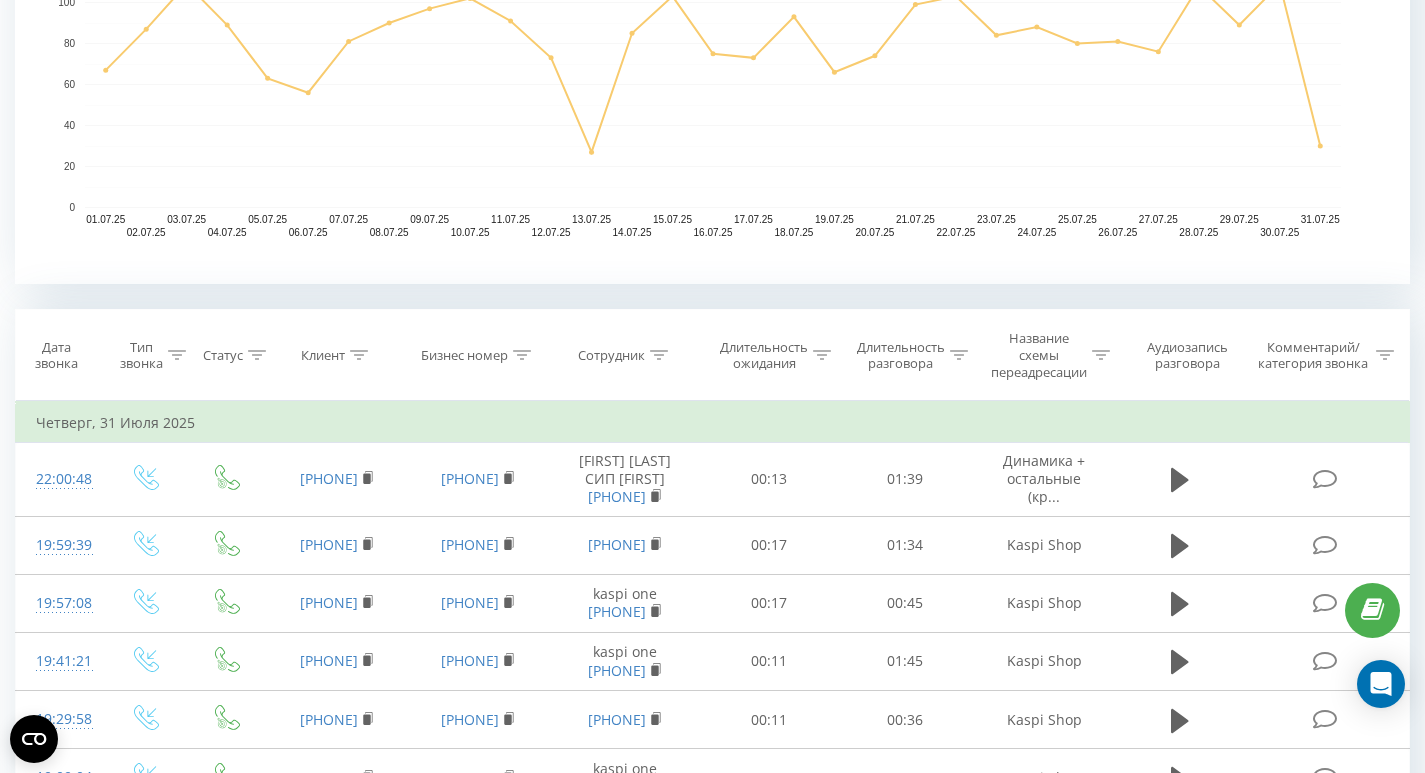 click at bounding box center [659, 355] 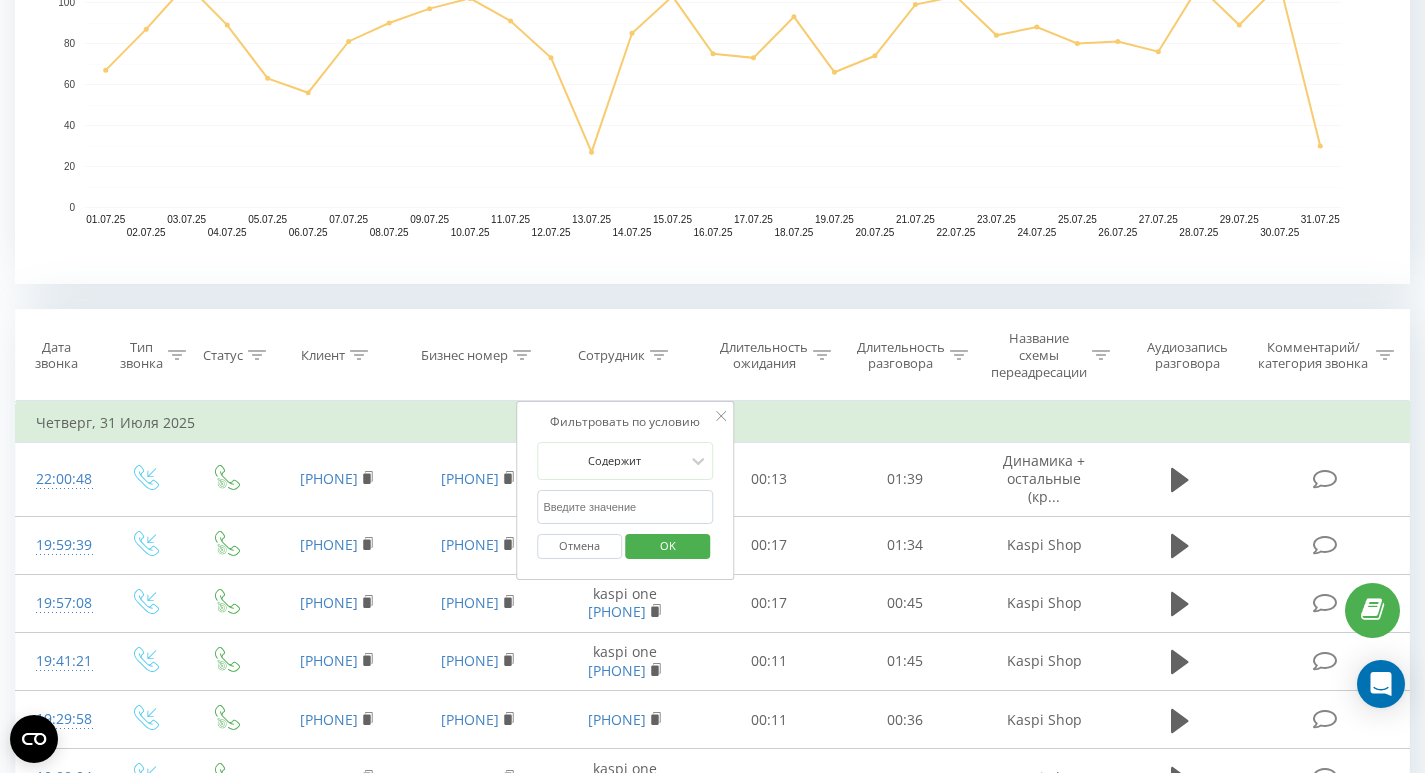 click at bounding box center (625, 507) 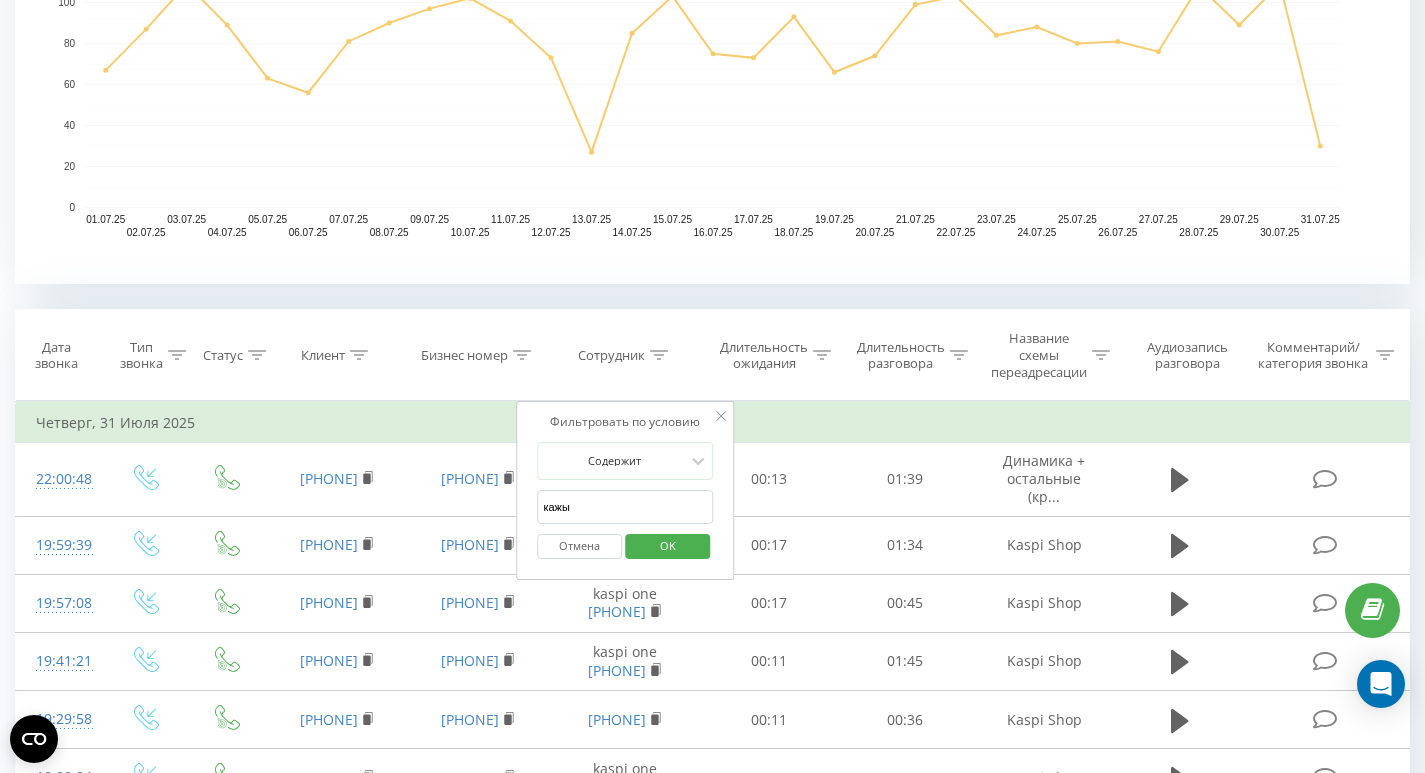 type on "кажы" 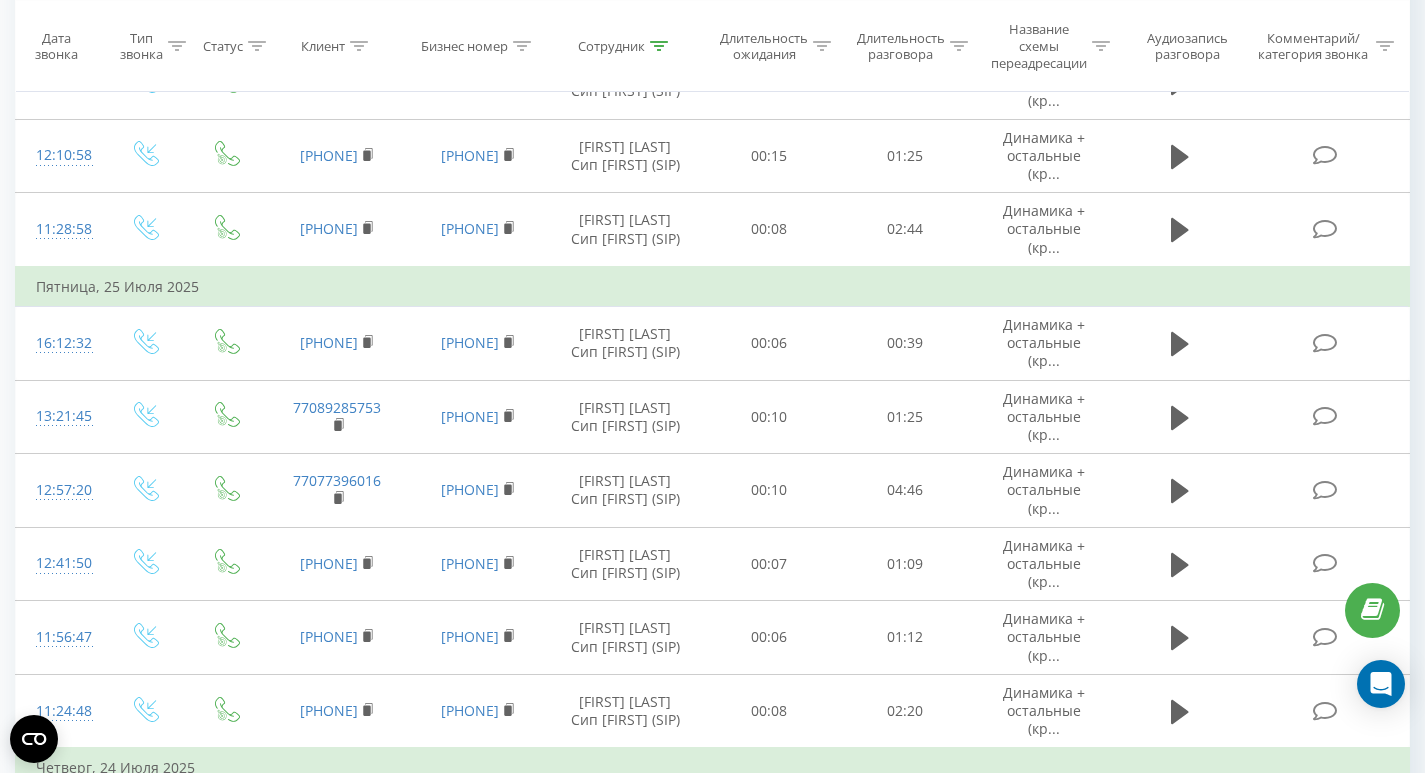 scroll, scrollTop: 899, scrollLeft: 0, axis: vertical 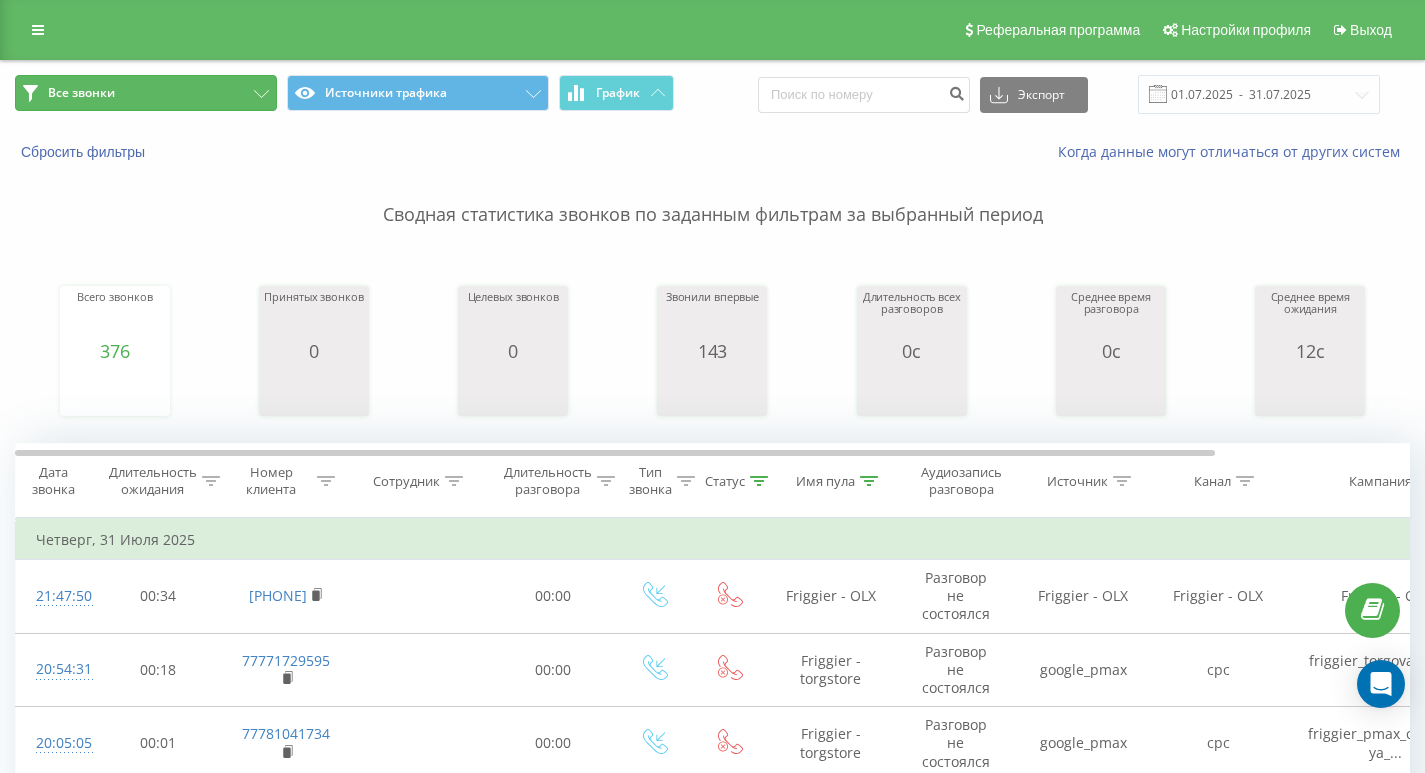 click on "Все звонки" at bounding box center [146, 93] 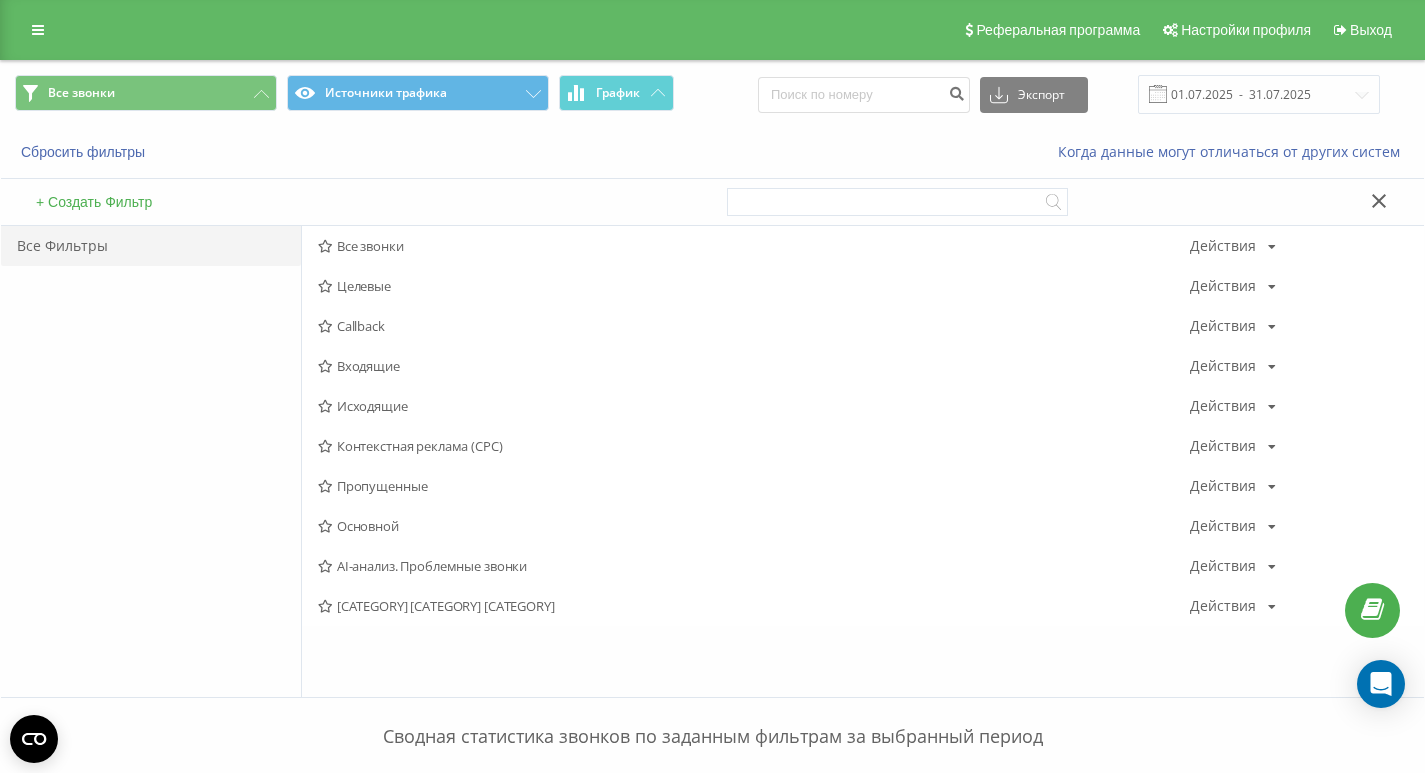 click on "+ Создать Фильтр" at bounding box center [94, 202] 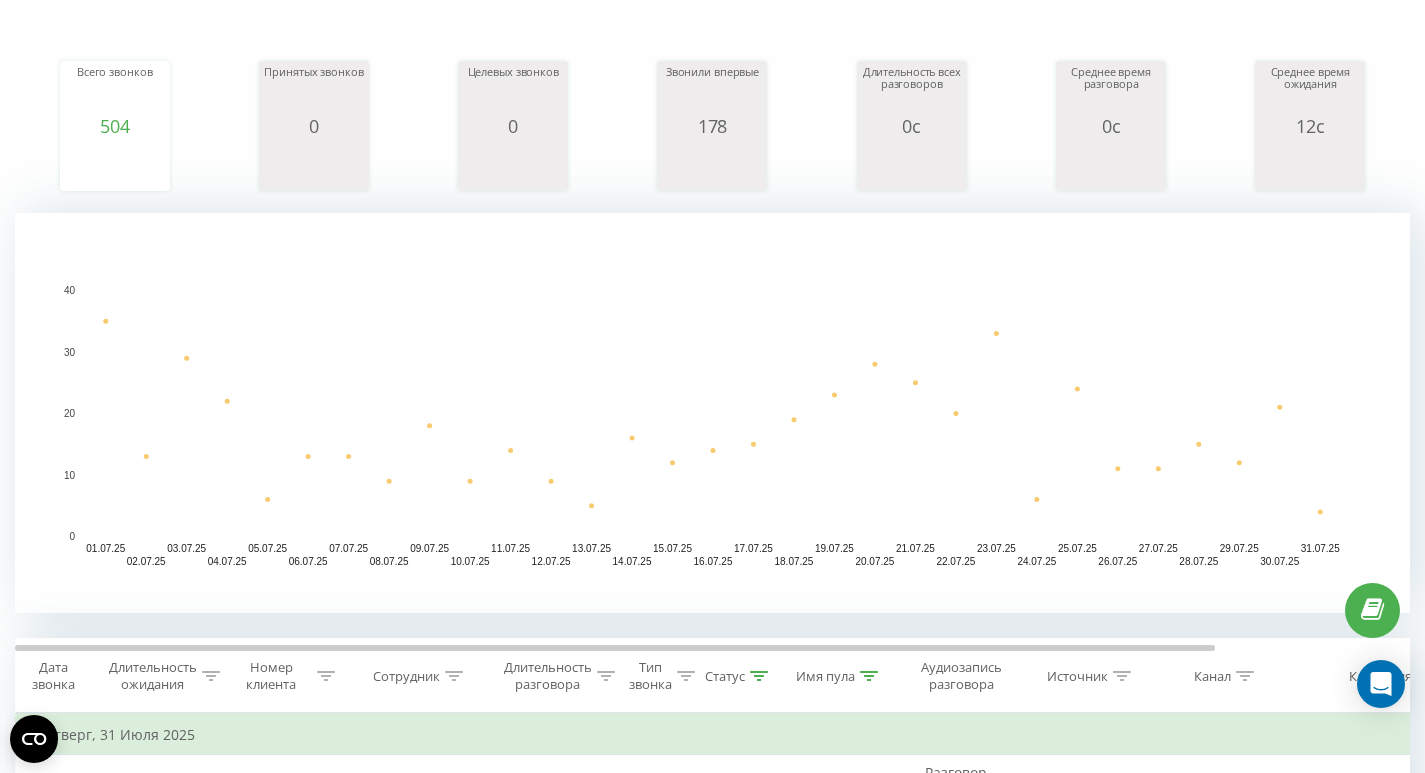 scroll, scrollTop: 1000, scrollLeft: 0, axis: vertical 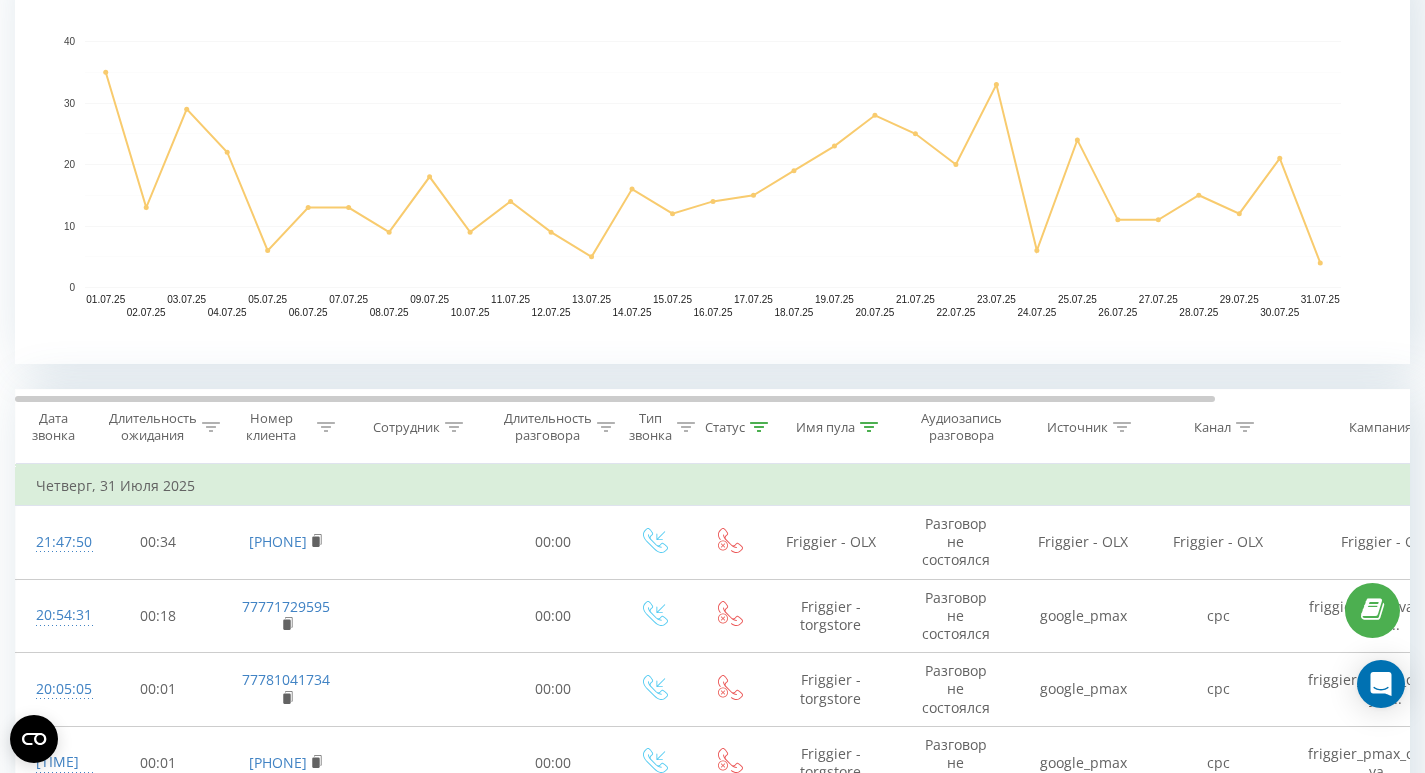click 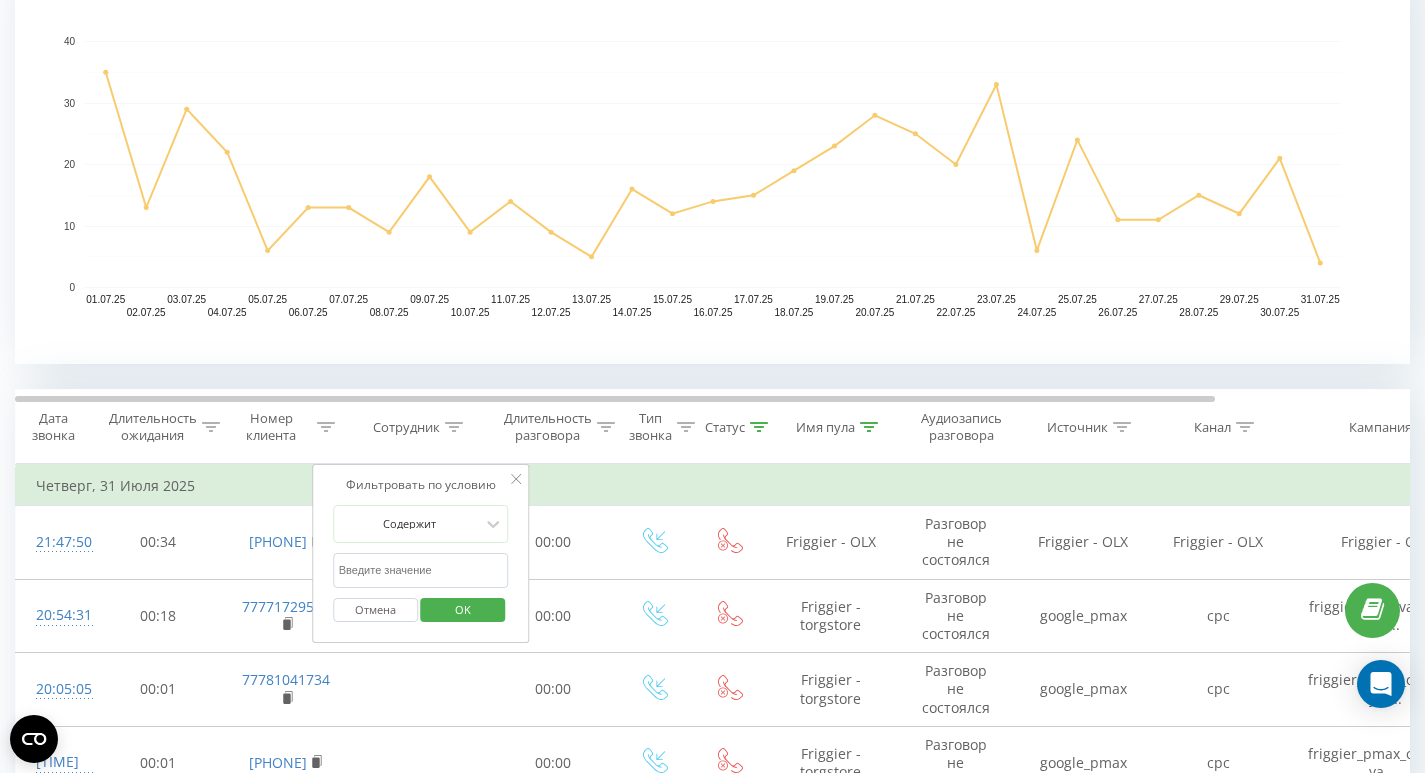 click at bounding box center (421, 570) 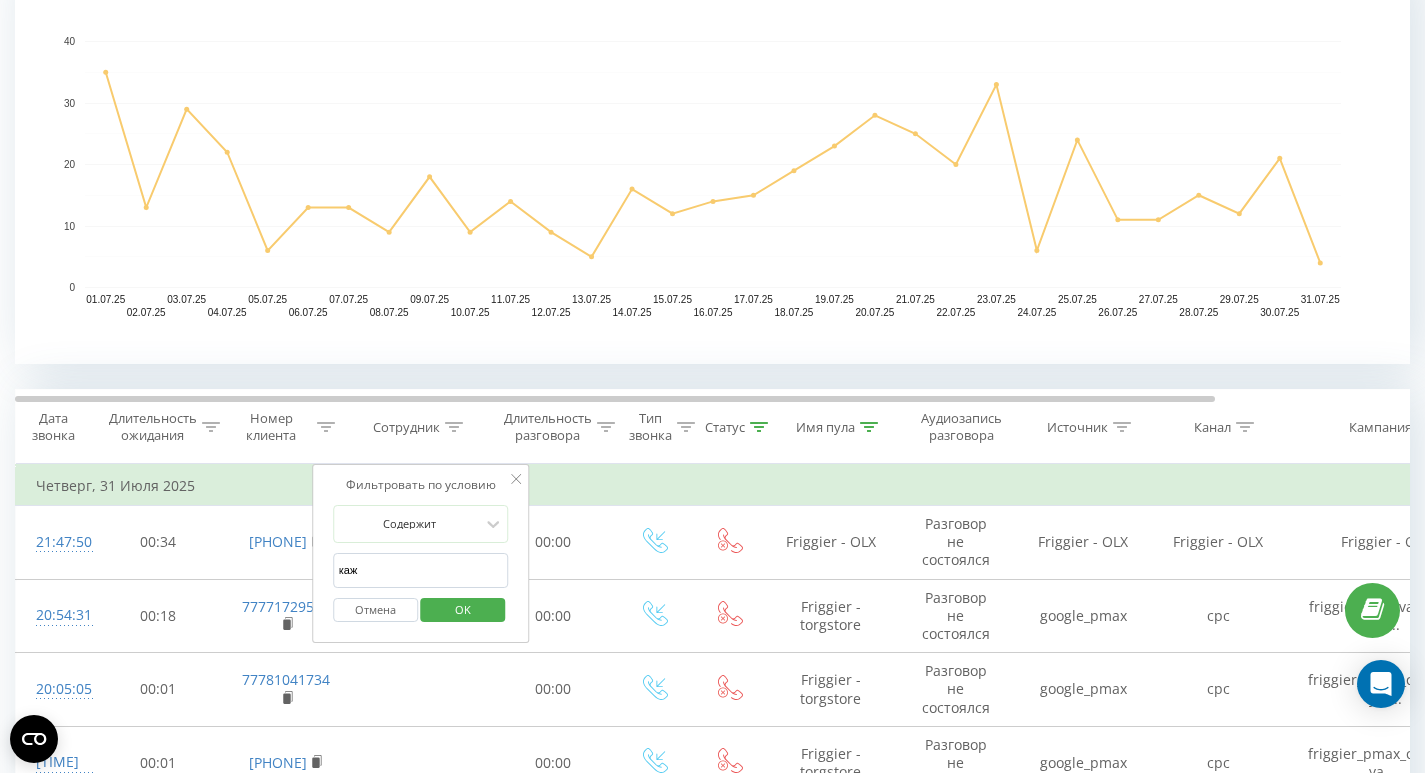 type on "кажы" 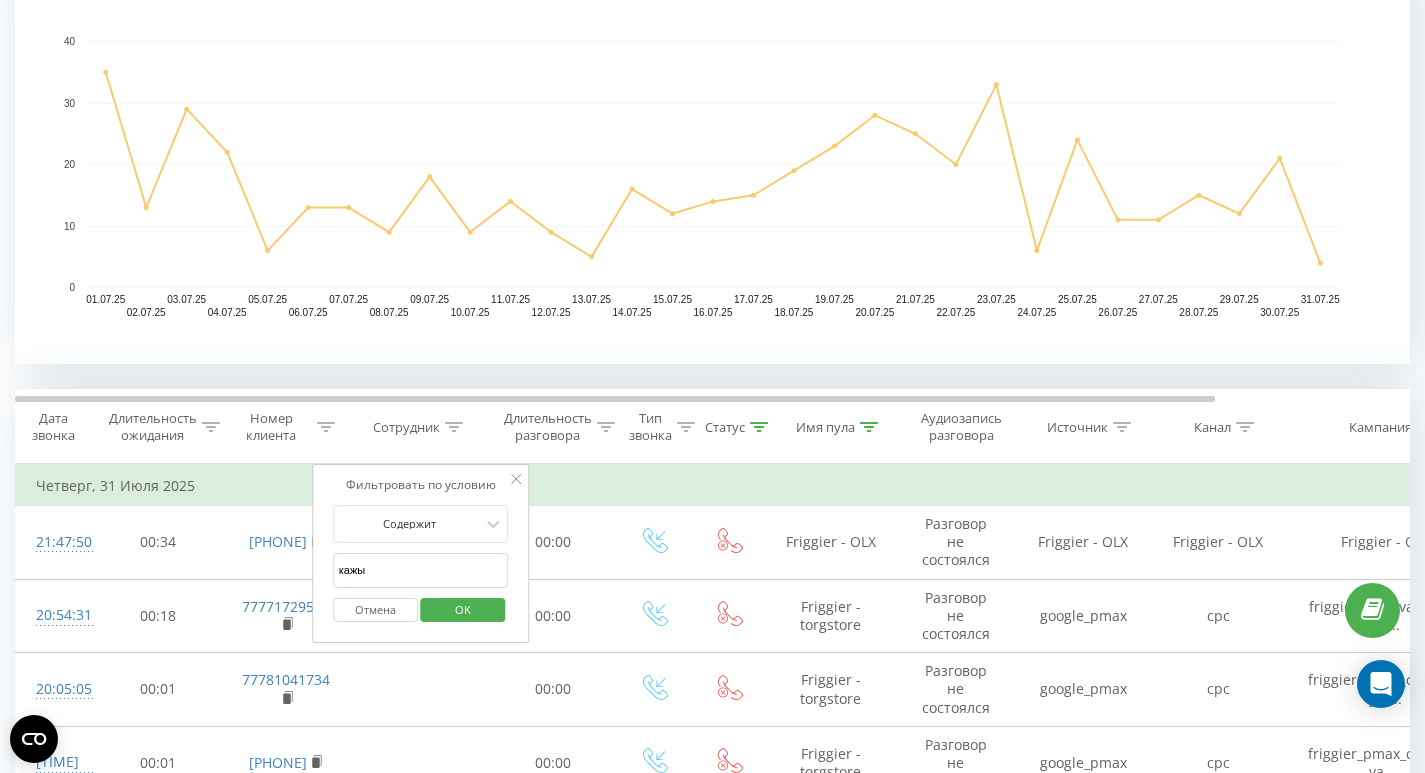 click on "OK" at bounding box center [463, 609] 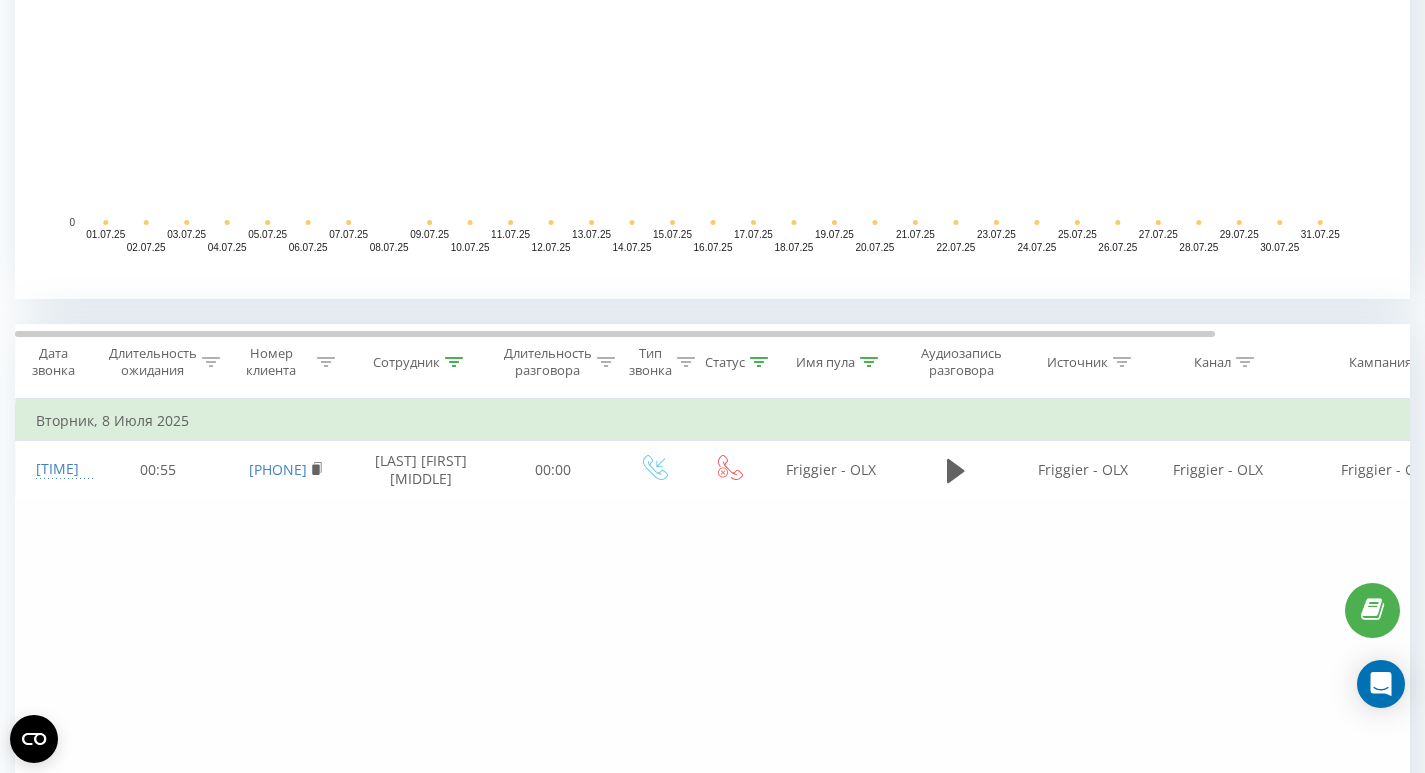 scroll, scrollTop: 1035, scrollLeft: 0, axis: vertical 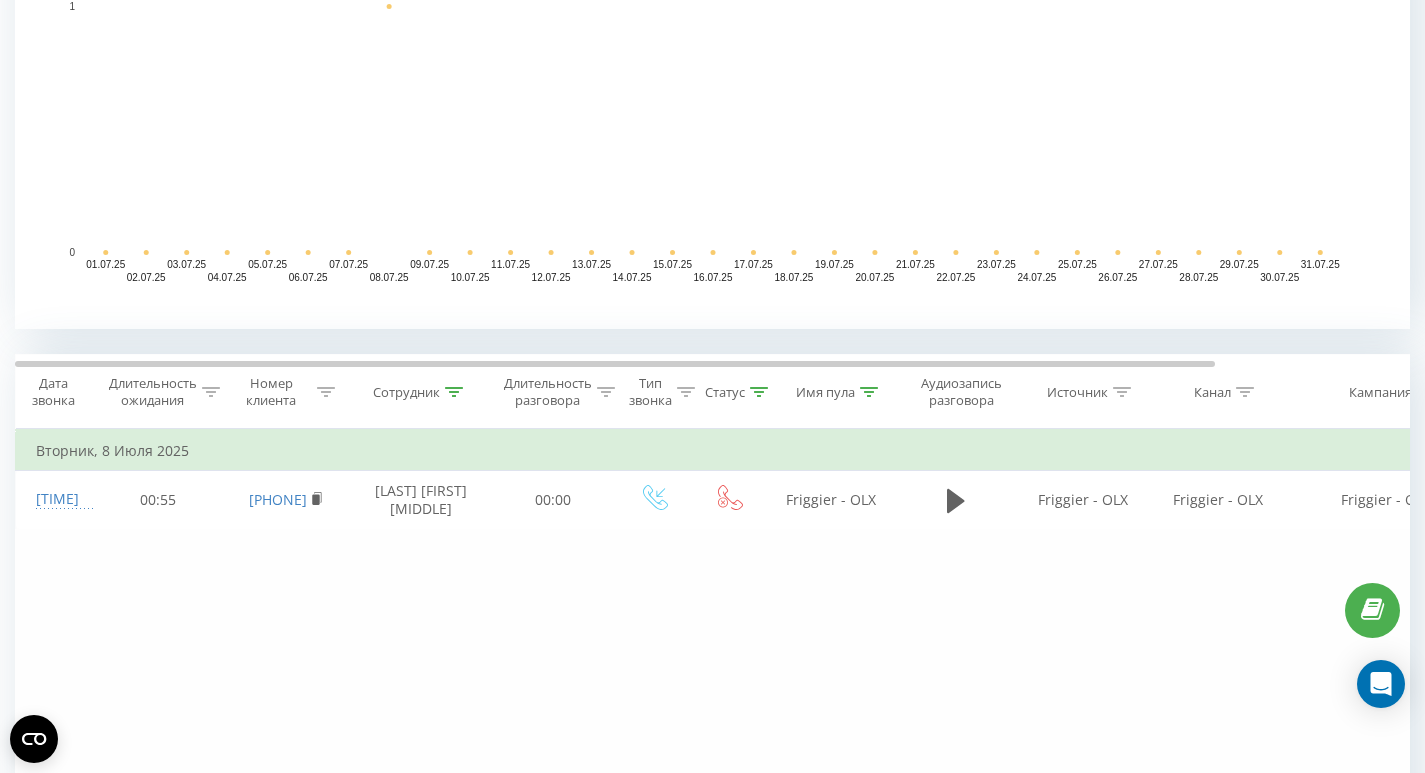 click 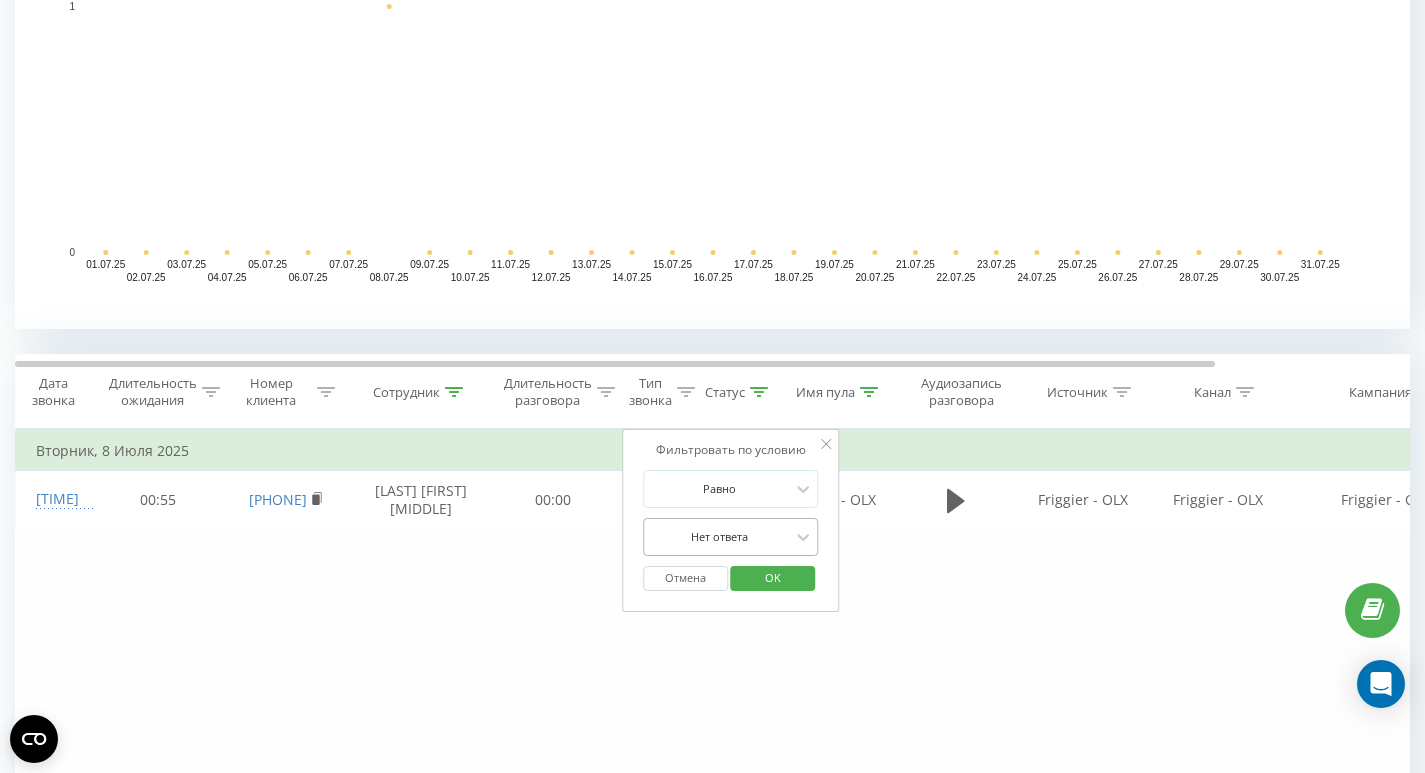 scroll, scrollTop: 1119, scrollLeft: 0, axis: vertical 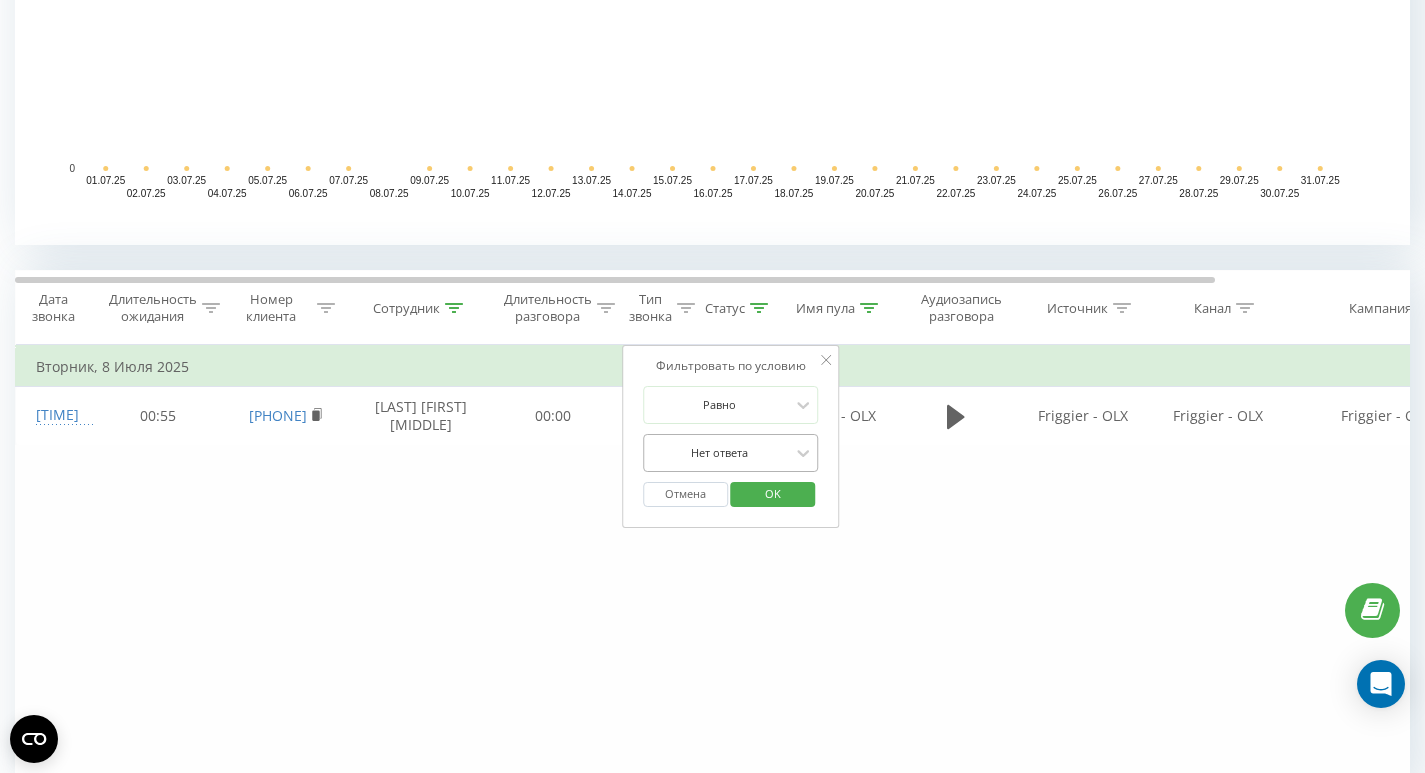 click on "Нет ответа" at bounding box center (731, 453) 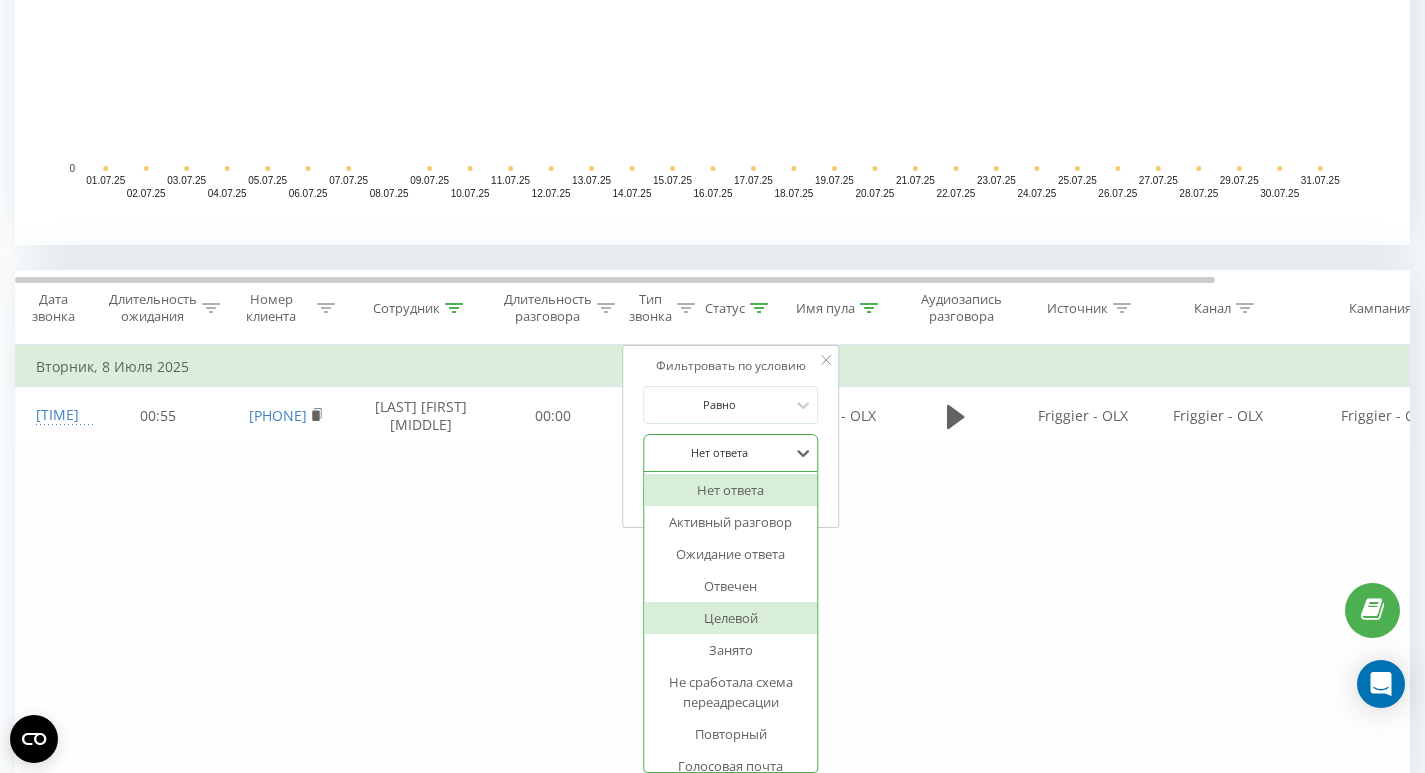 scroll, scrollTop: 0, scrollLeft: 0, axis: both 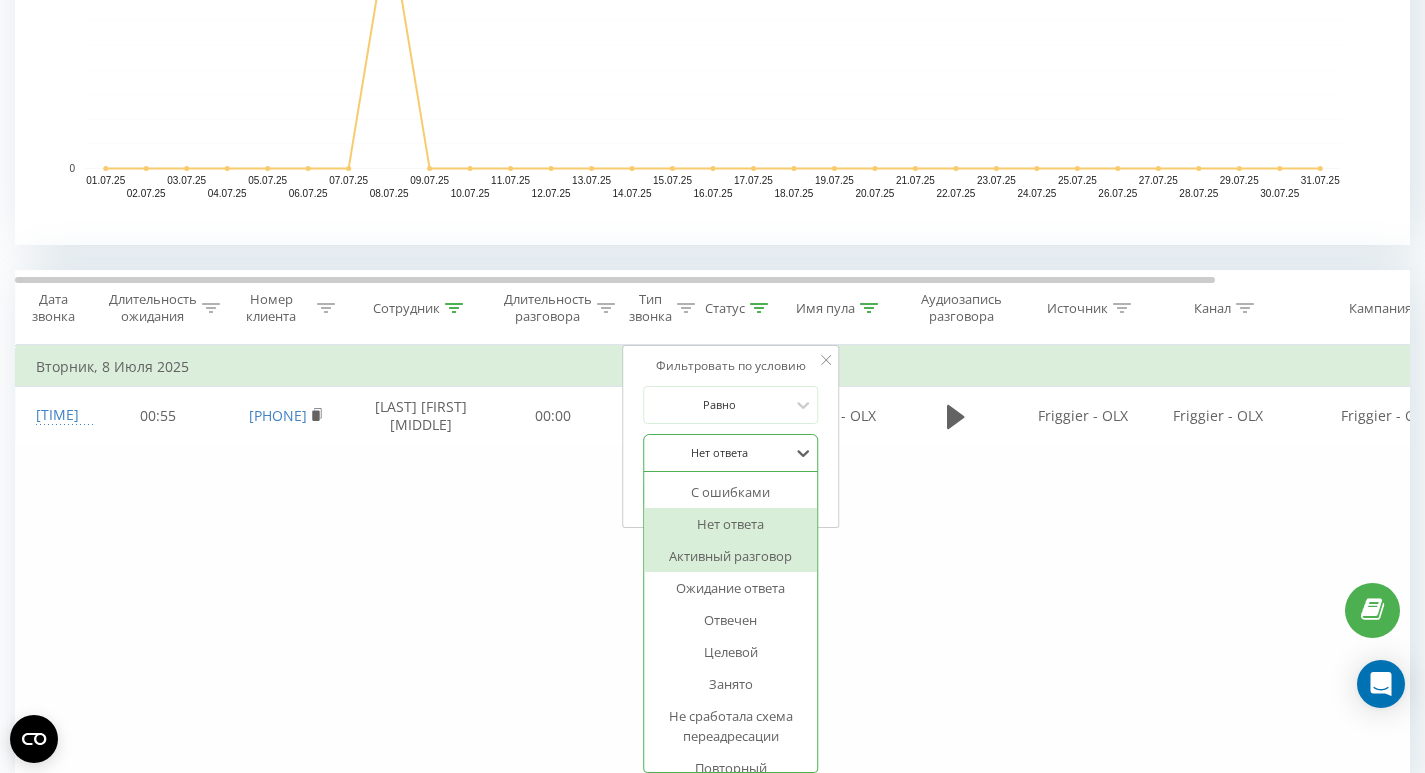 click on "Активный разговор" at bounding box center (731, 556) 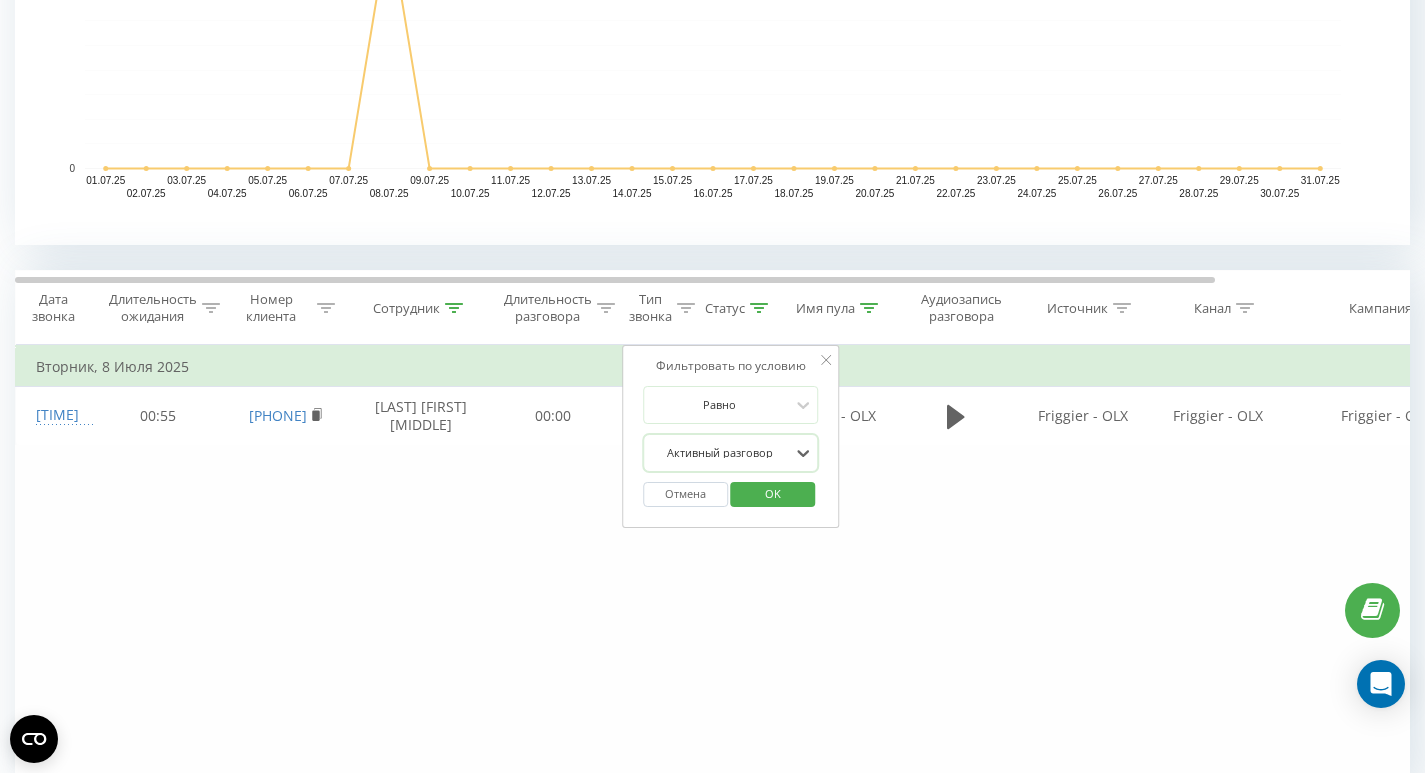 click on "OK" at bounding box center [773, 493] 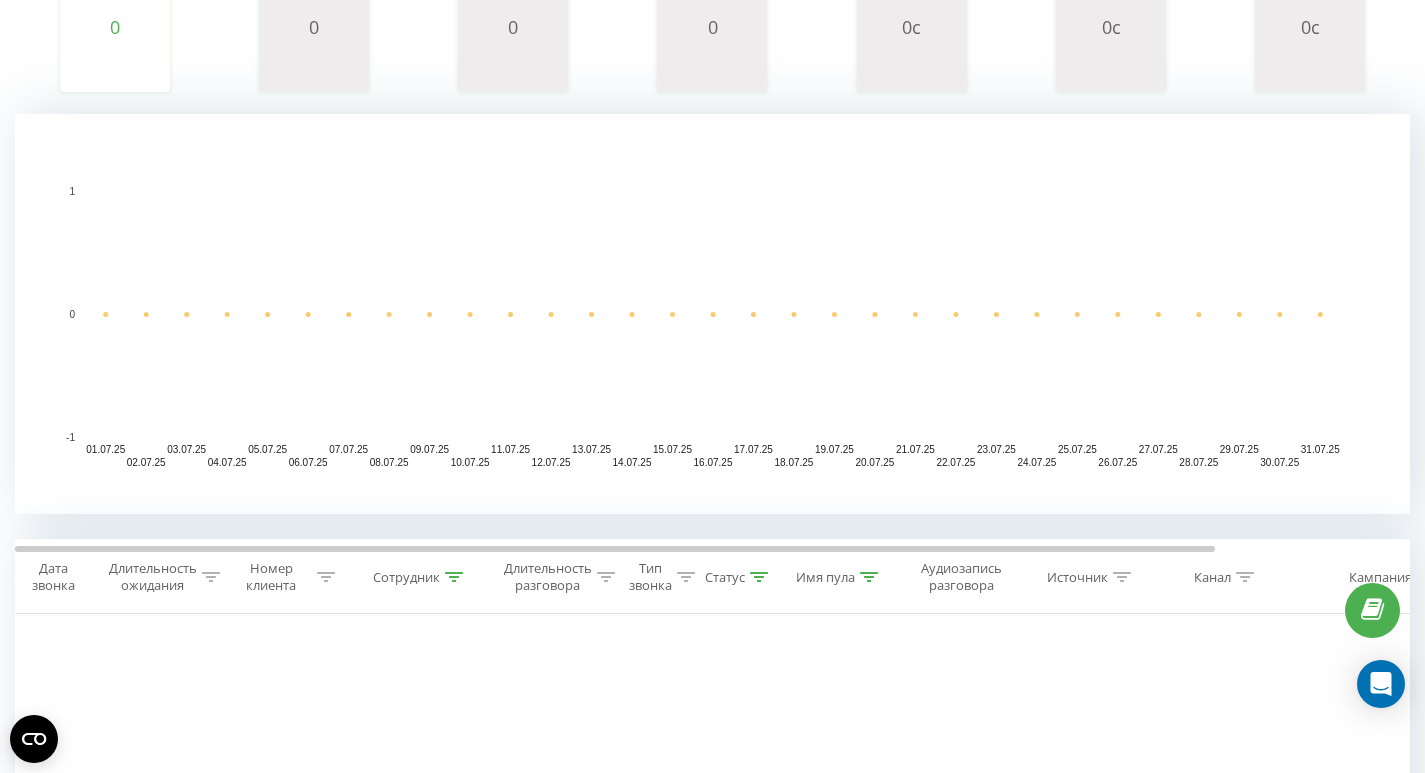 scroll, scrollTop: 977, scrollLeft: 0, axis: vertical 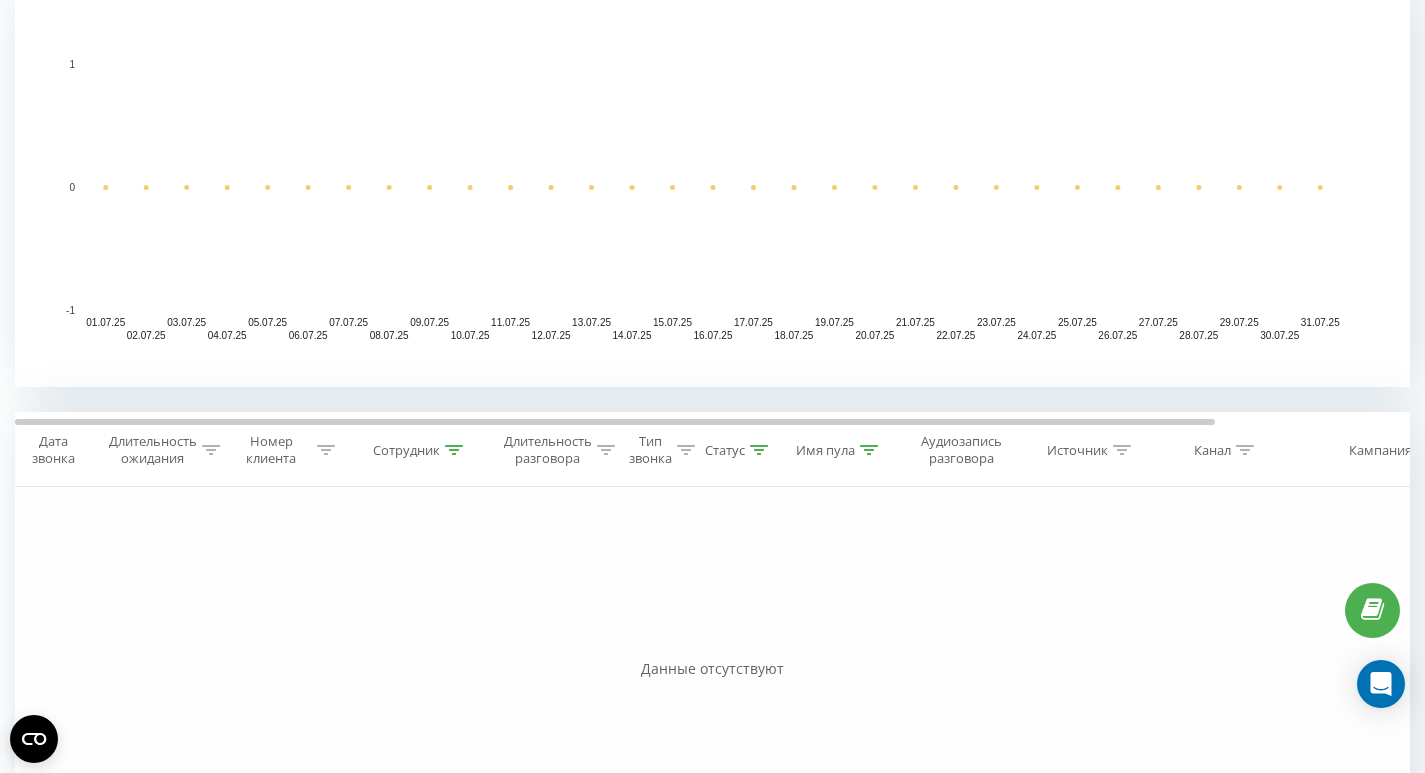 click 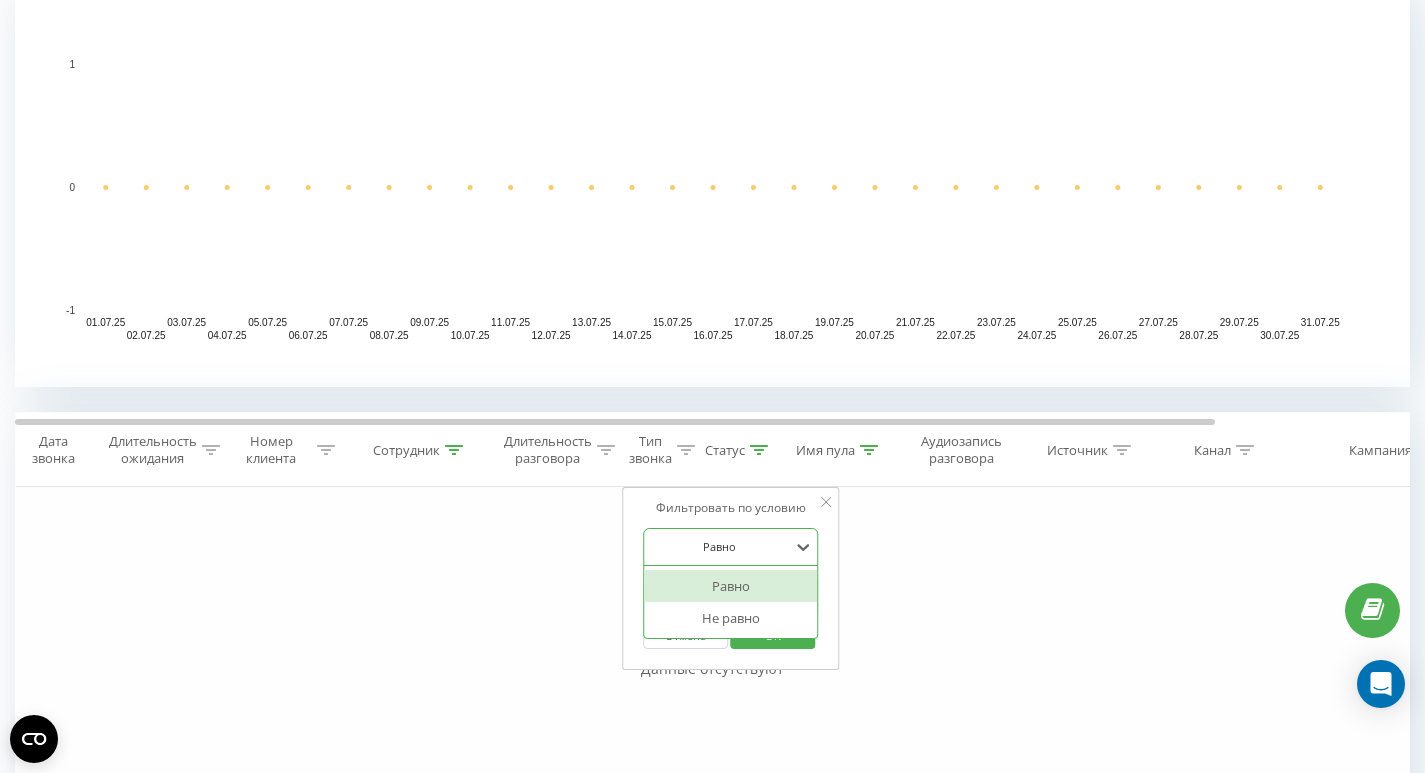 click at bounding box center (720, 546) 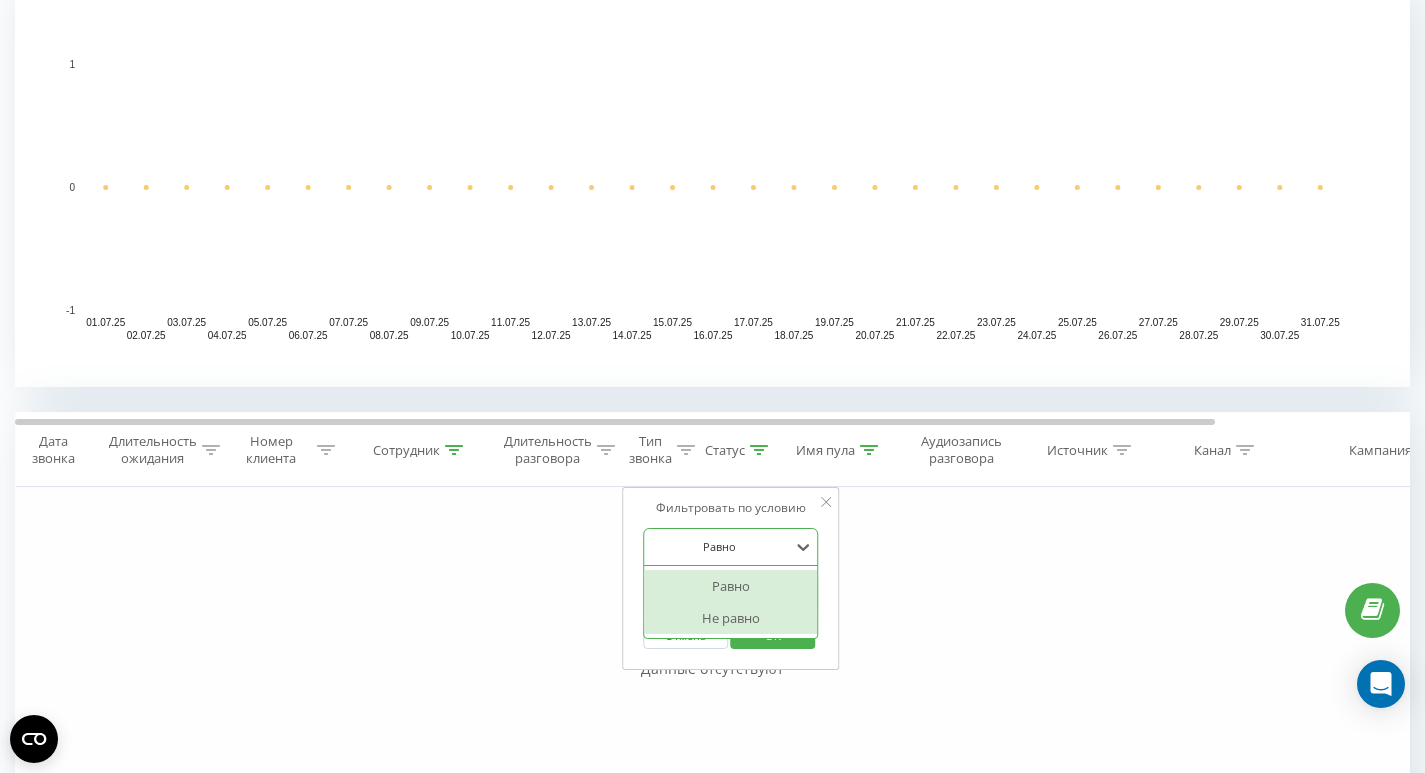 click on "Не равно" at bounding box center (731, 618) 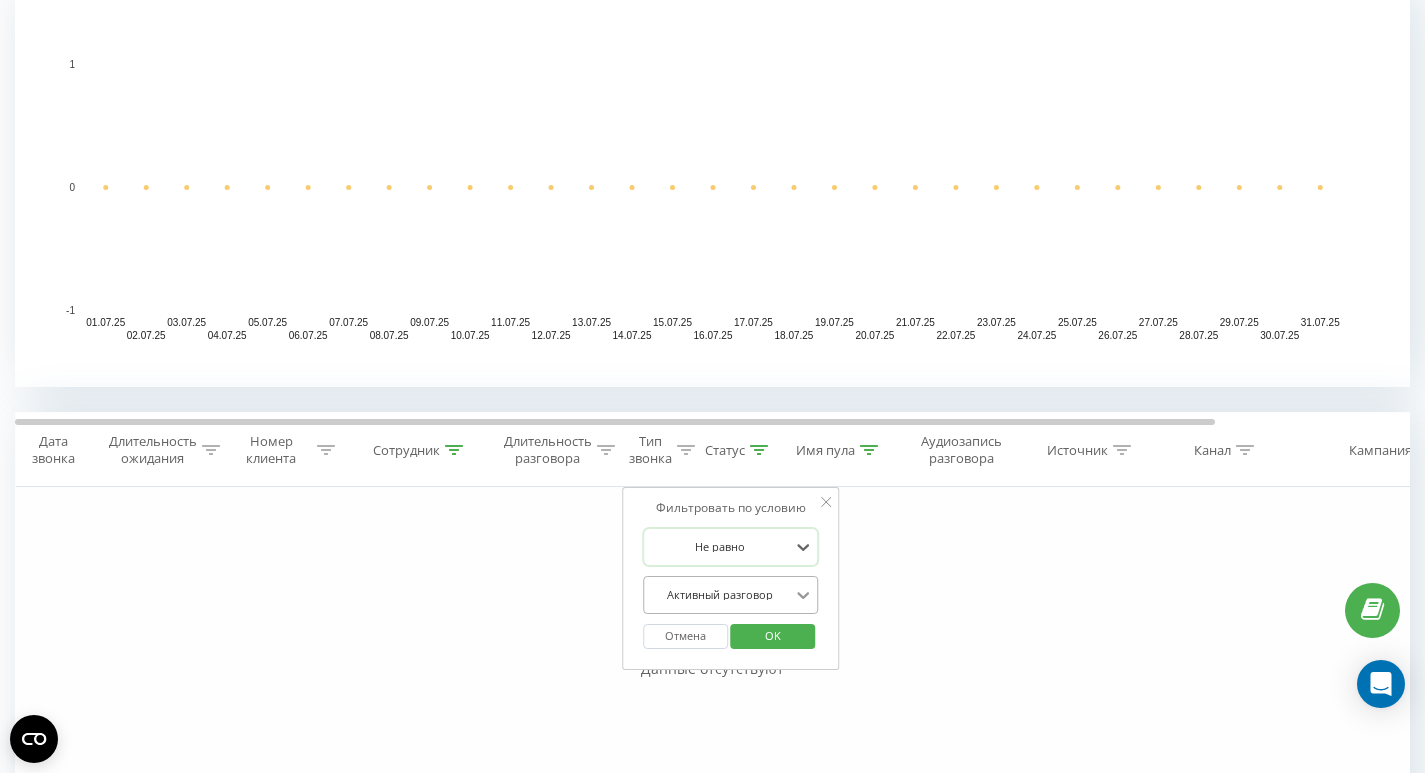 scroll, scrollTop: 1119, scrollLeft: 0, axis: vertical 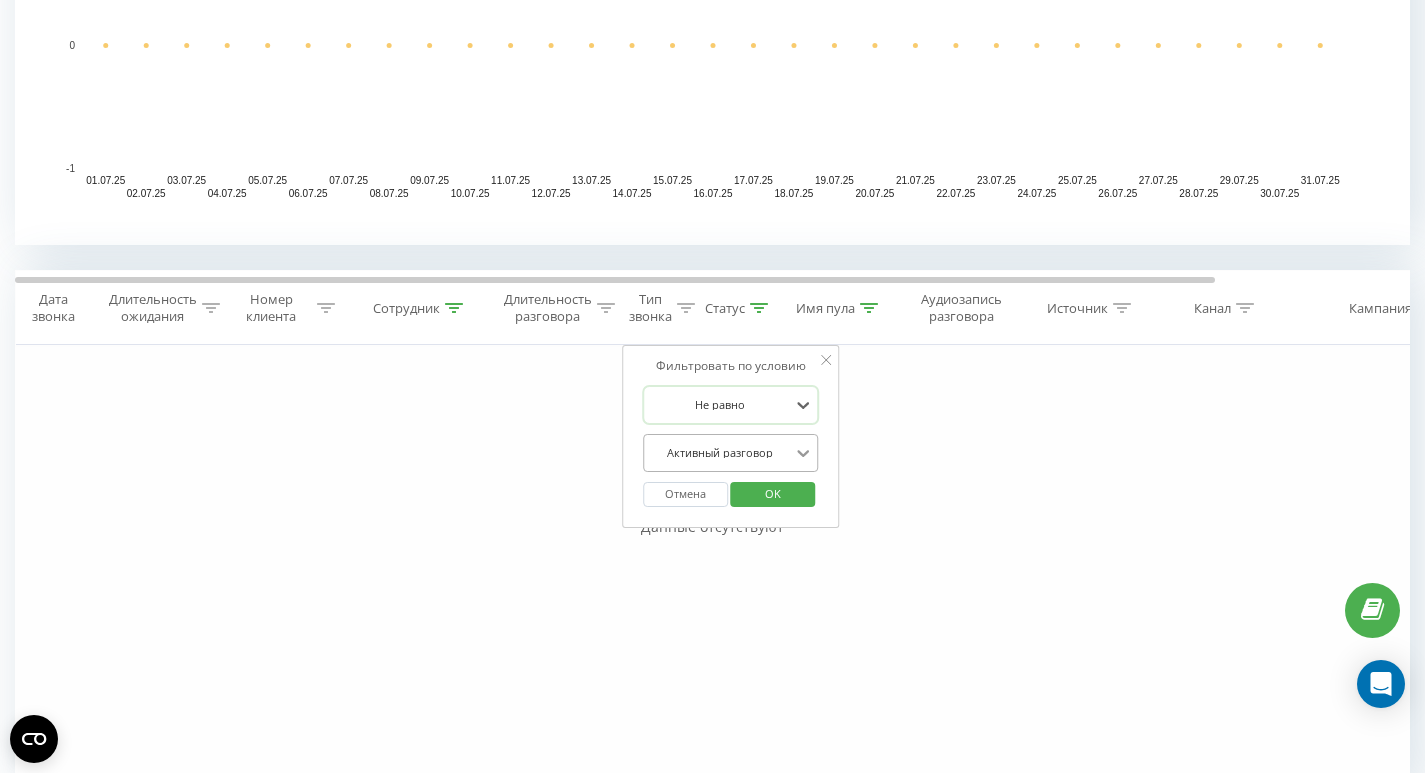 click on "Активный разговор" at bounding box center [731, 453] 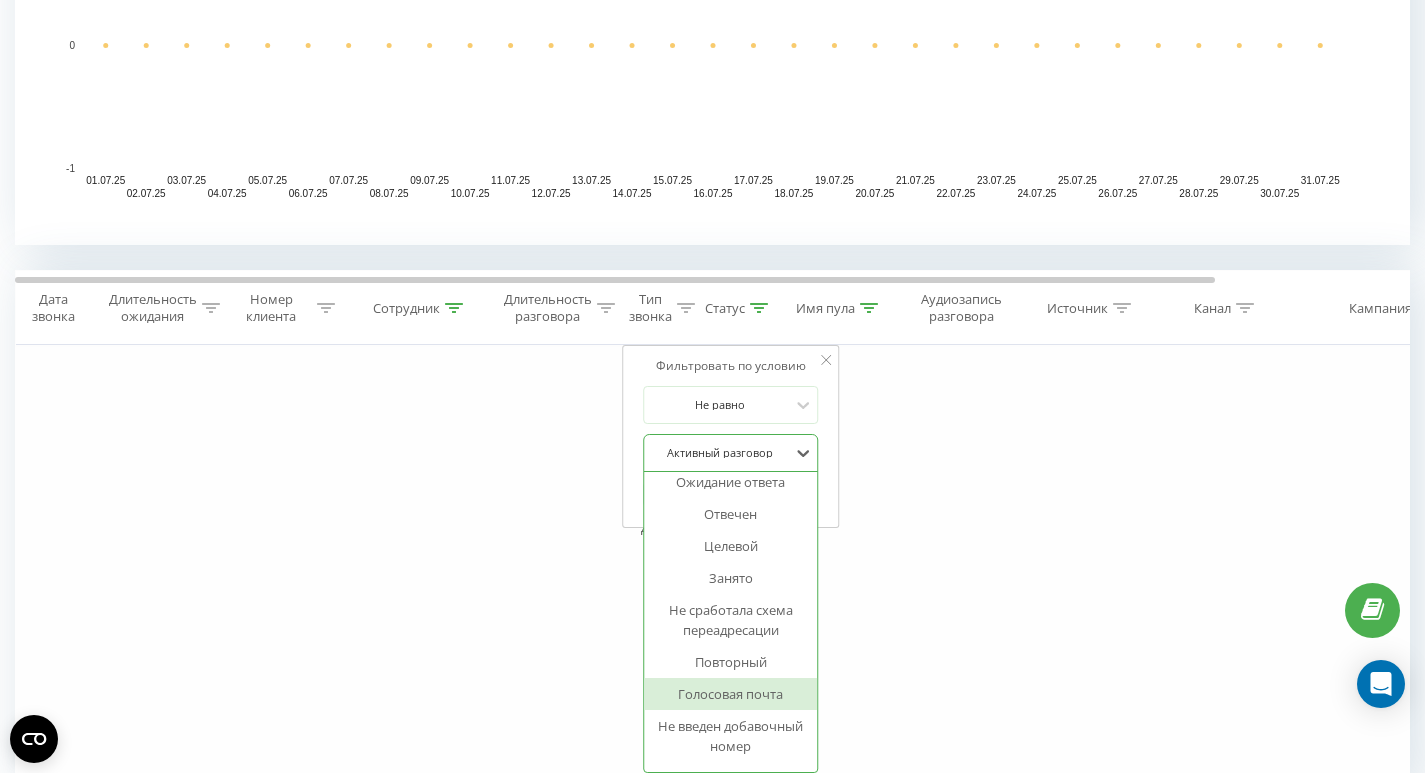 scroll, scrollTop: 0, scrollLeft: 0, axis: both 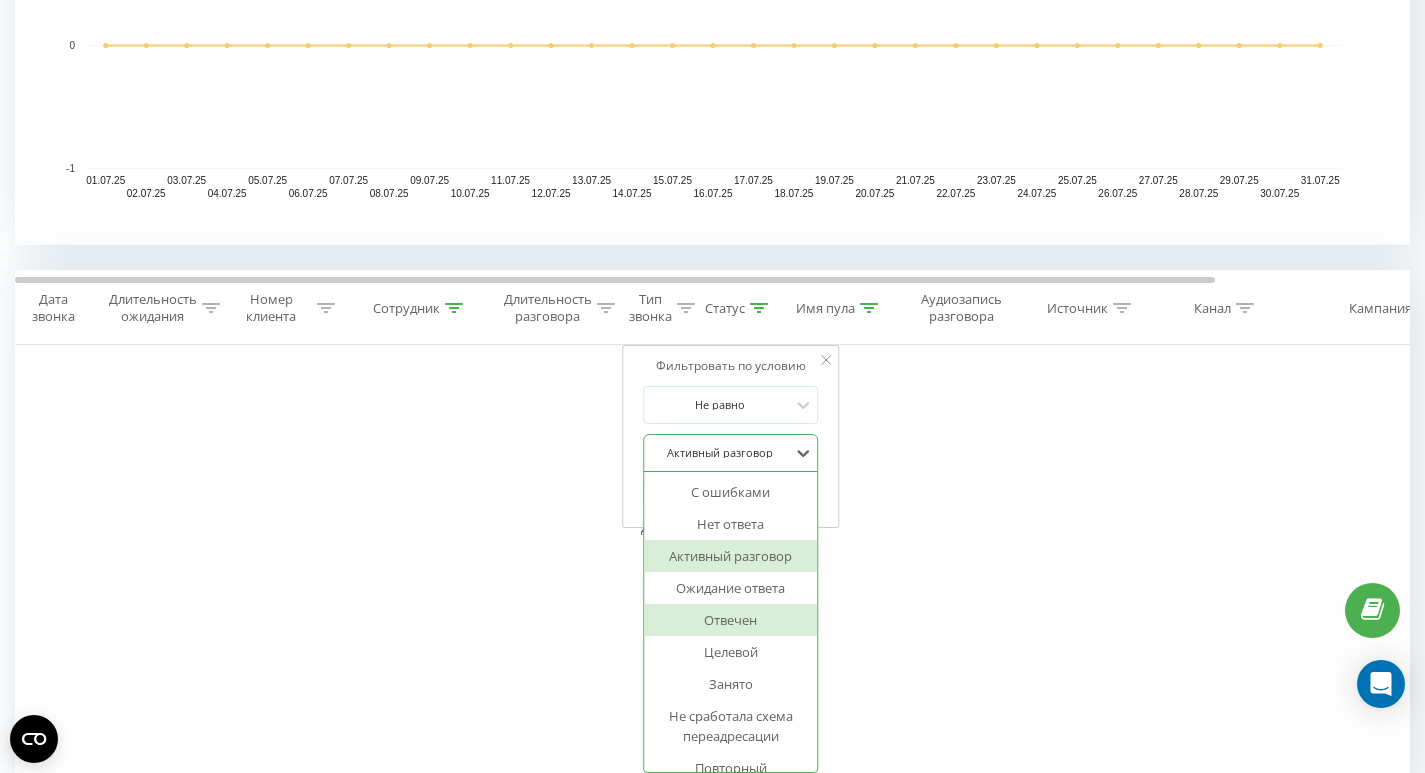 click on "Отвечен" at bounding box center (731, 620) 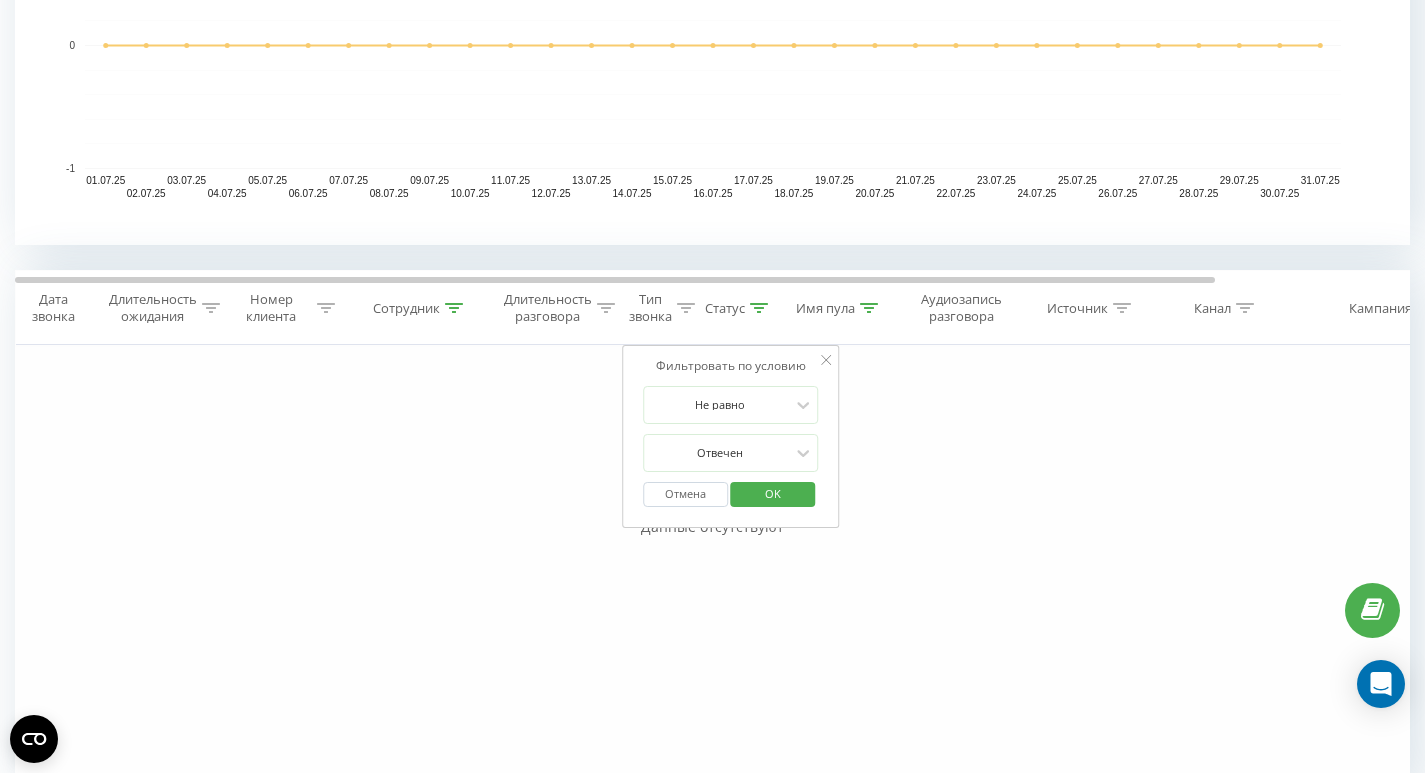 click on "OK" at bounding box center (773, 493) 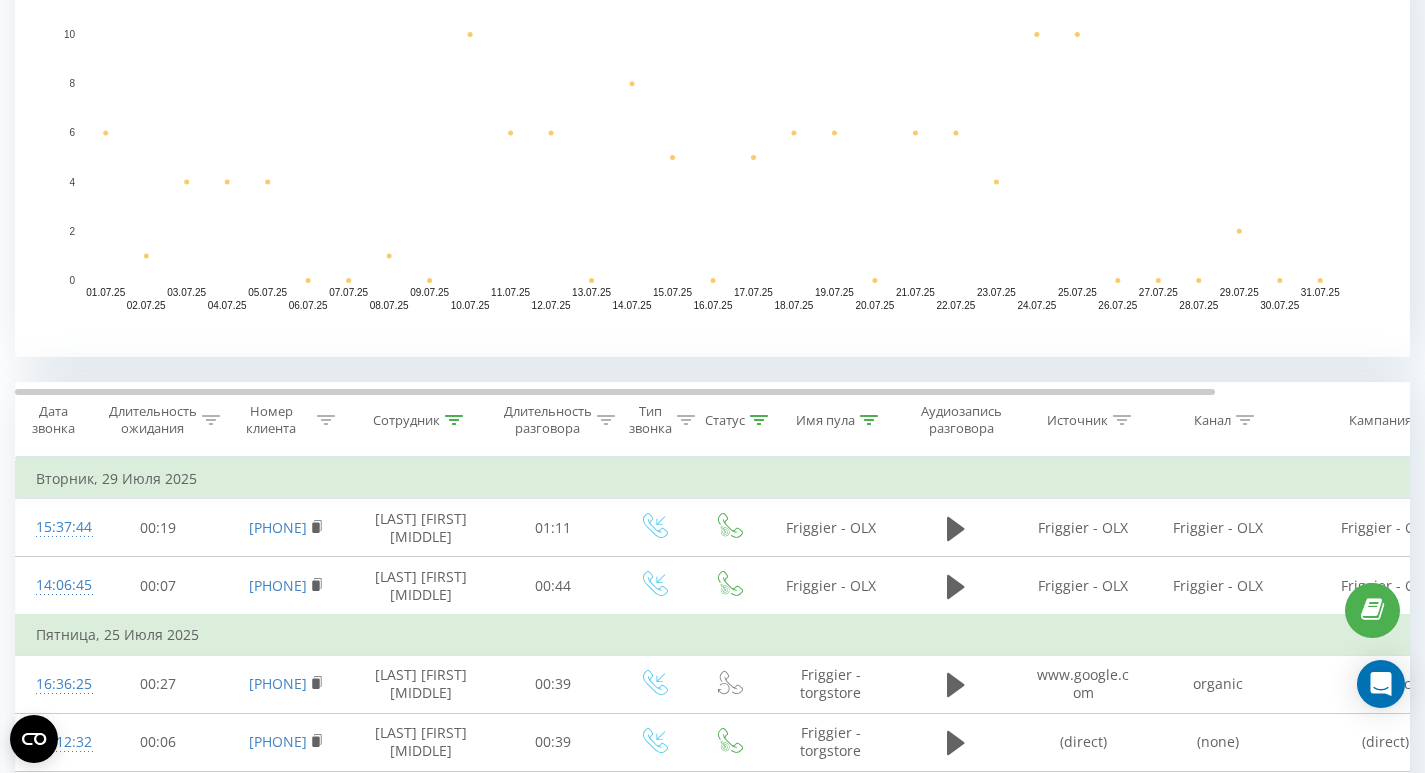 scroll, scrollTop: 977, scrollLeft: 0, axis: vertical 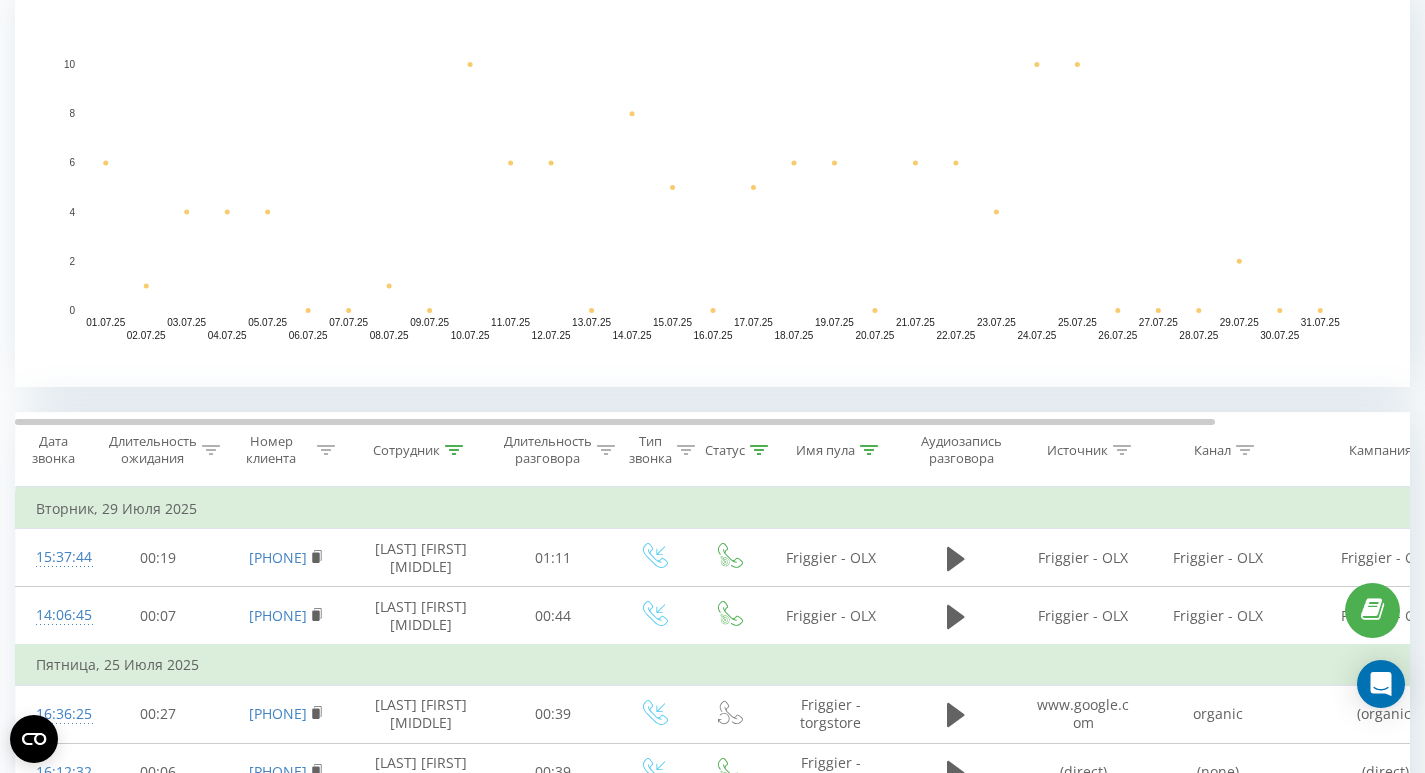 click 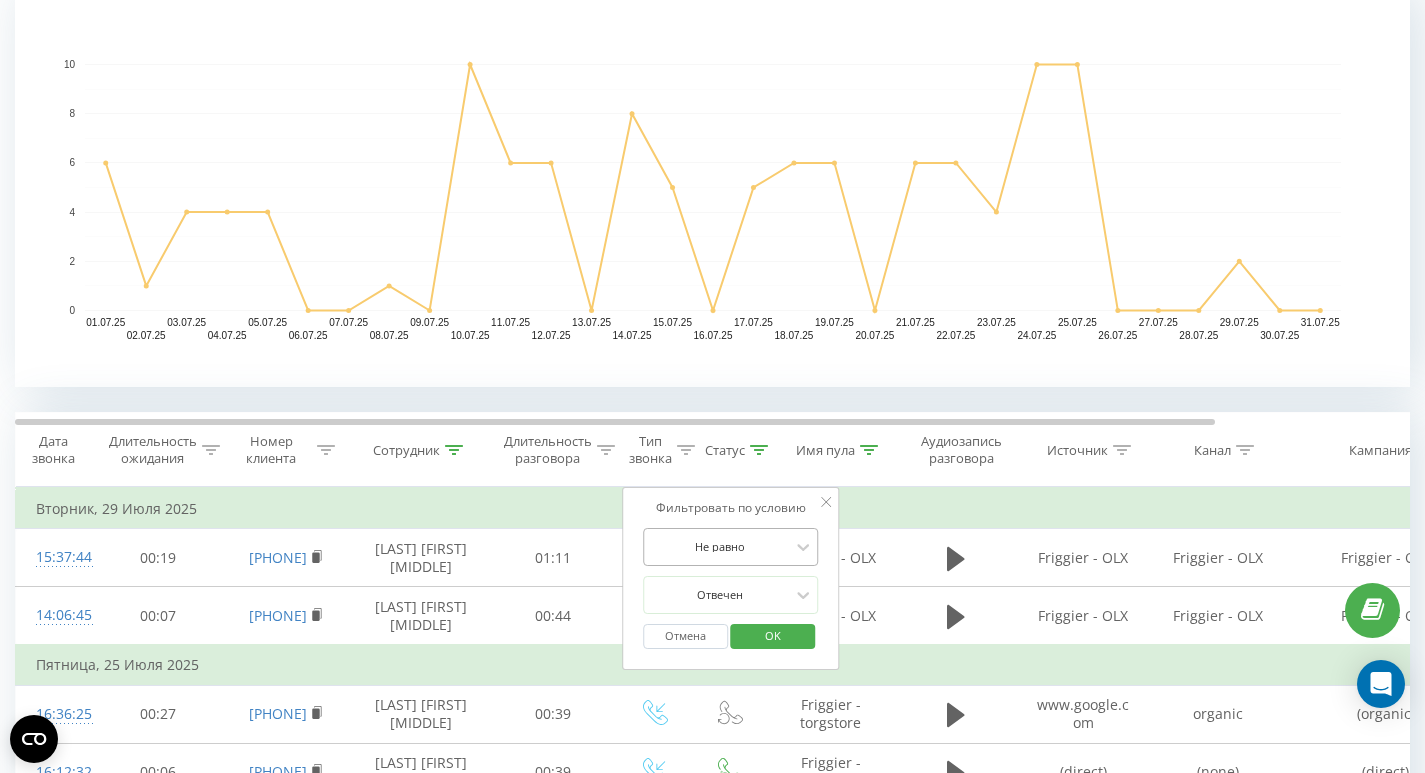 click at bounding box center (720, 546) 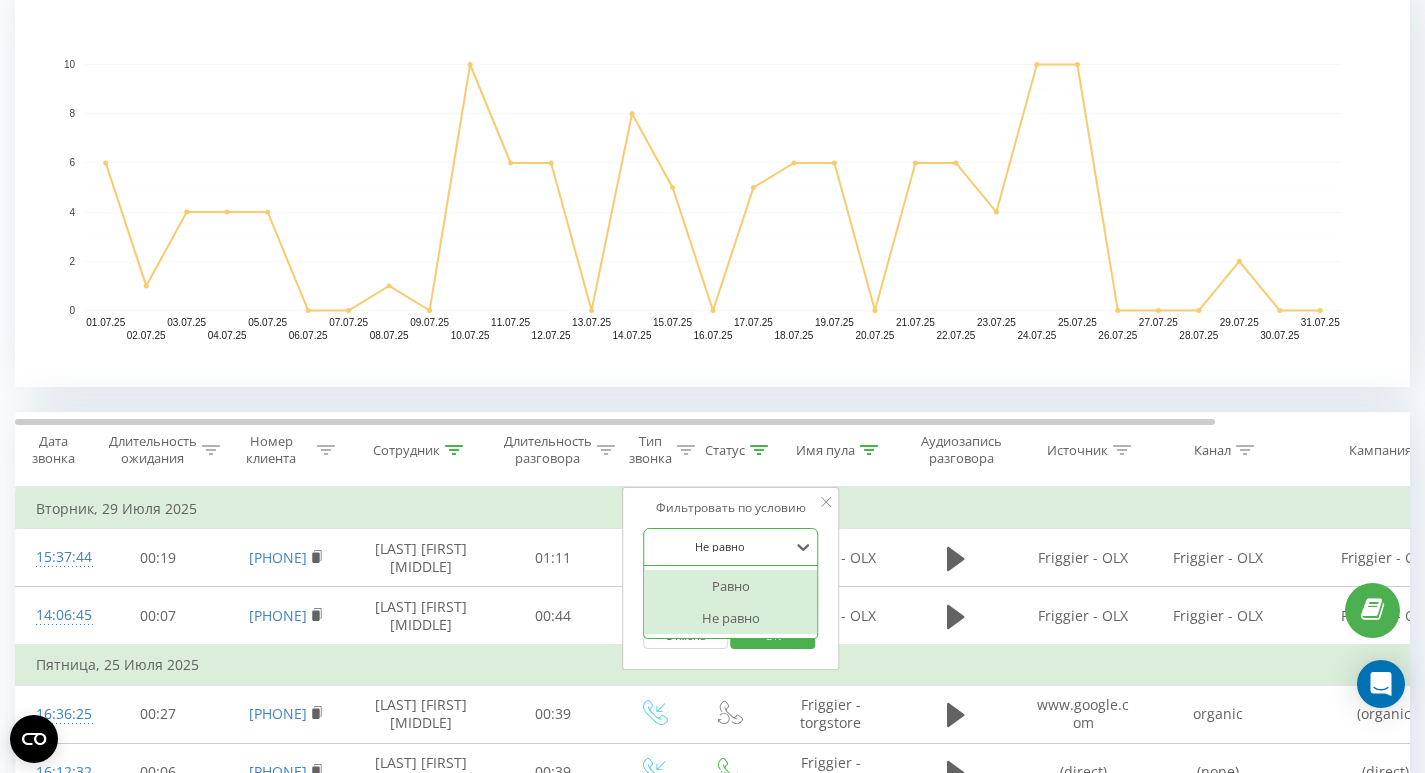 click on "Равно" at bounding box center (731, 586) 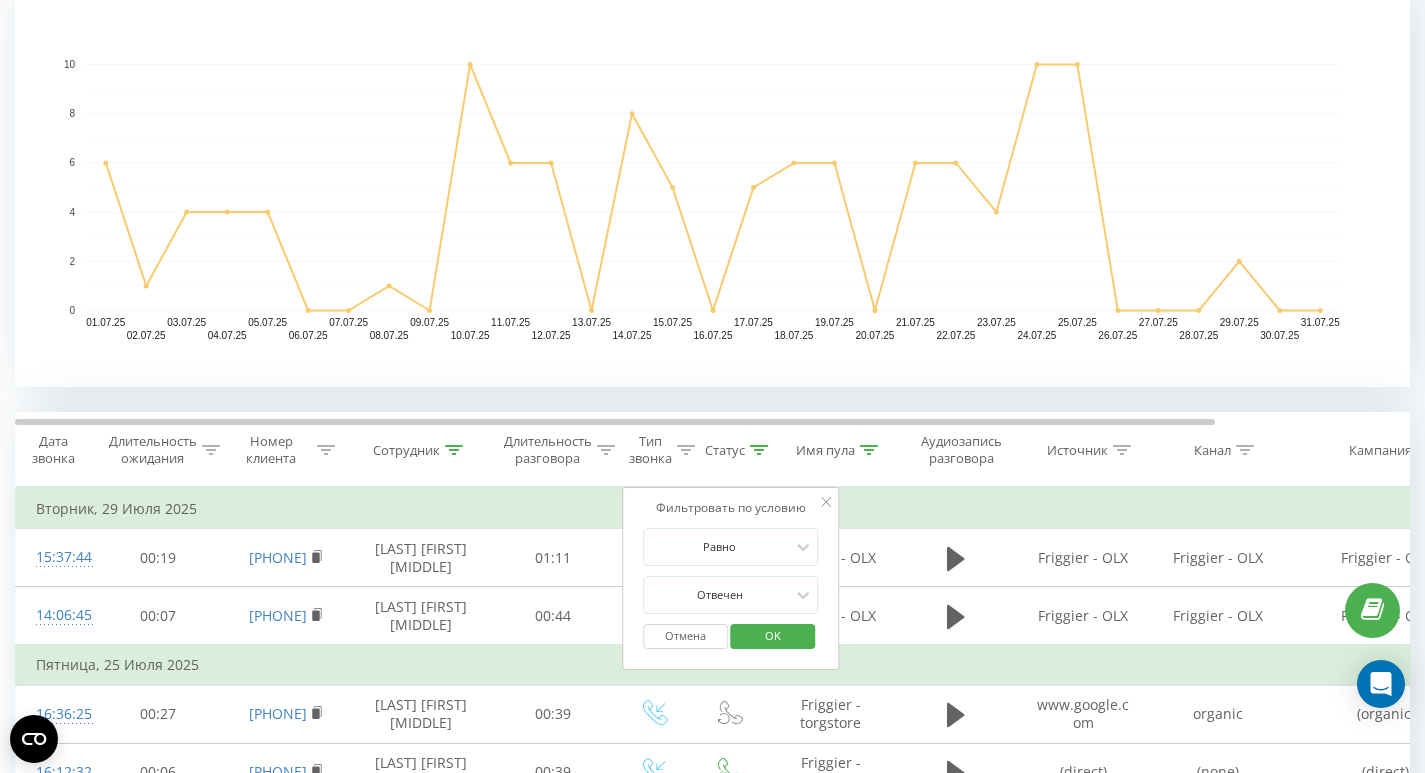 click on "OK" at bounding box center [773, 635] 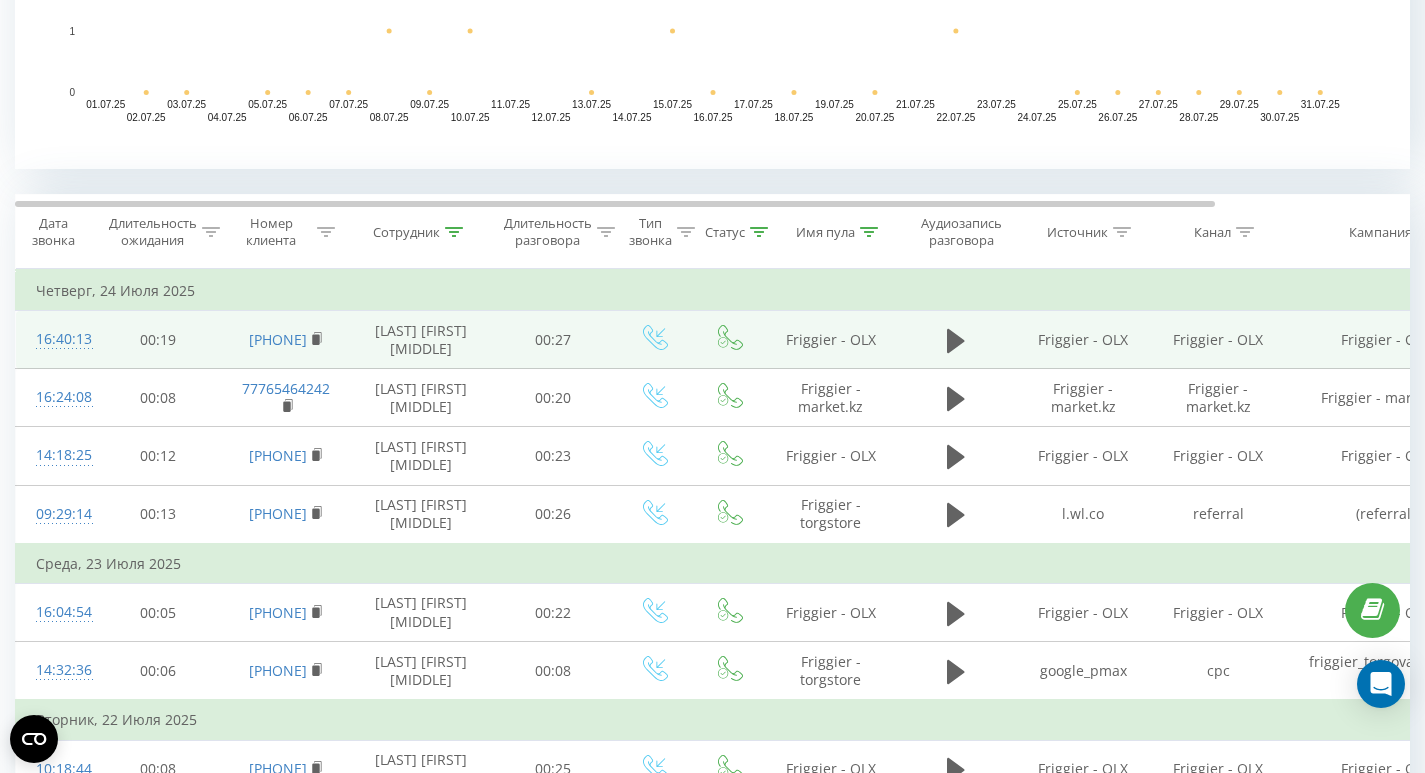 scroll, scrollTop: 1077, scrollLeft: 0, axis: vertical 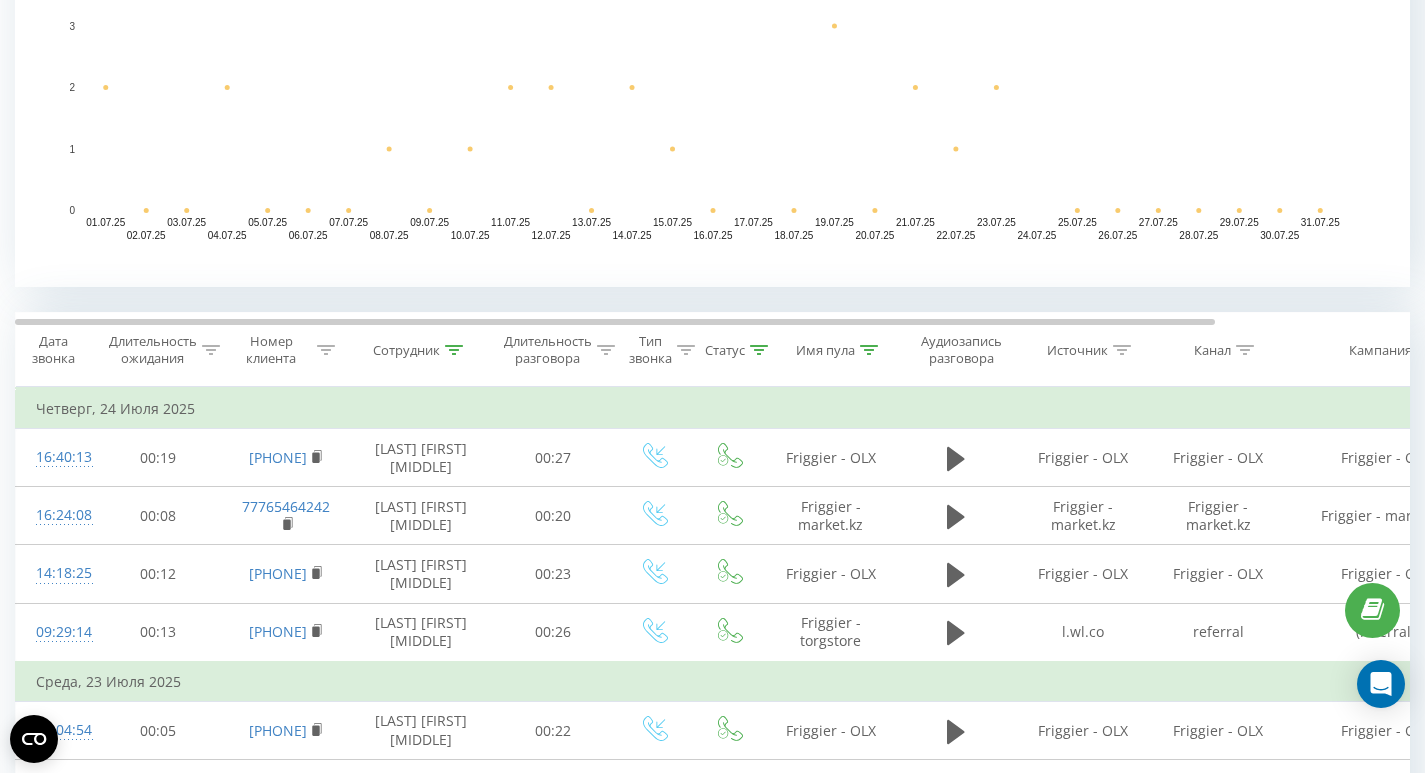 click on "Статус" at bounding box center (736, 350) 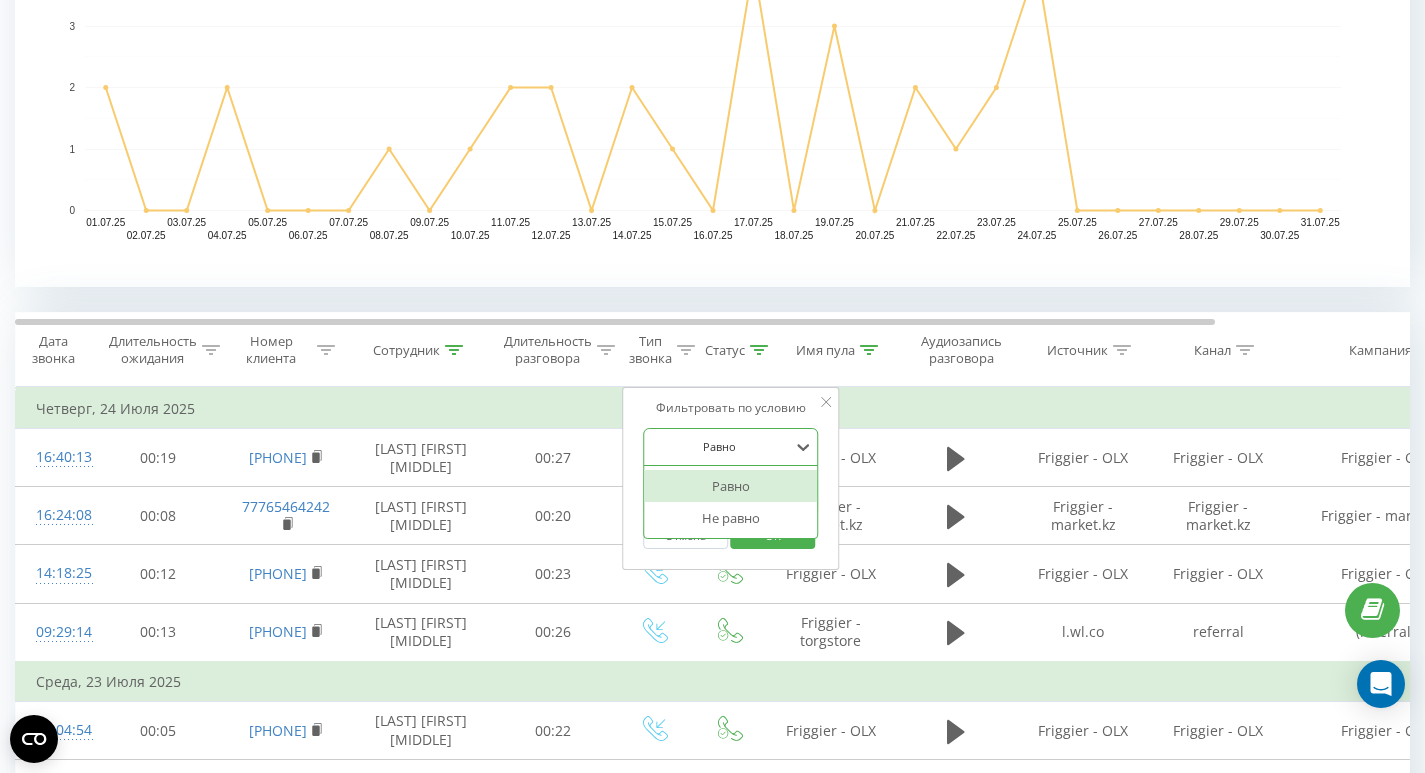 click at bounding box center [720, 446] 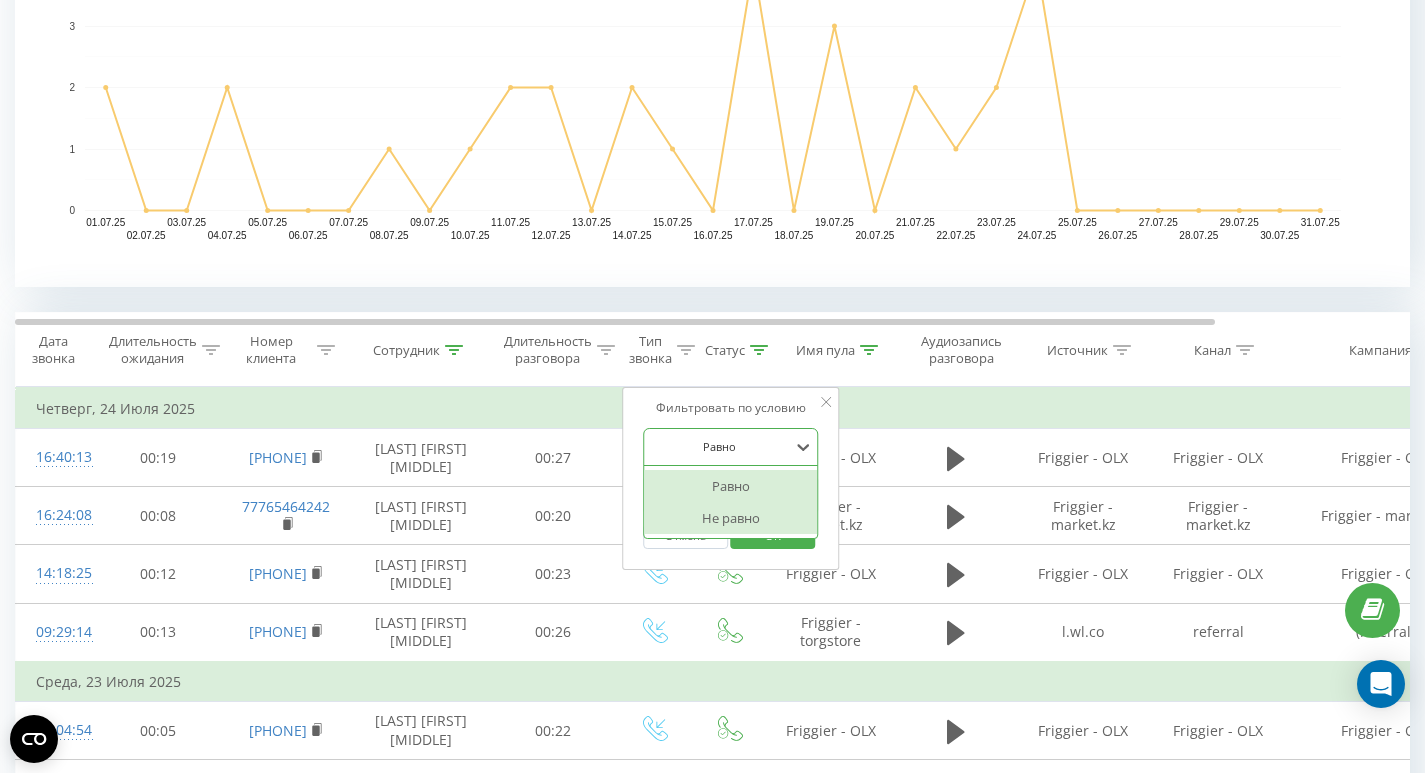 click on "Не равно" at bounding box center [731, 518] 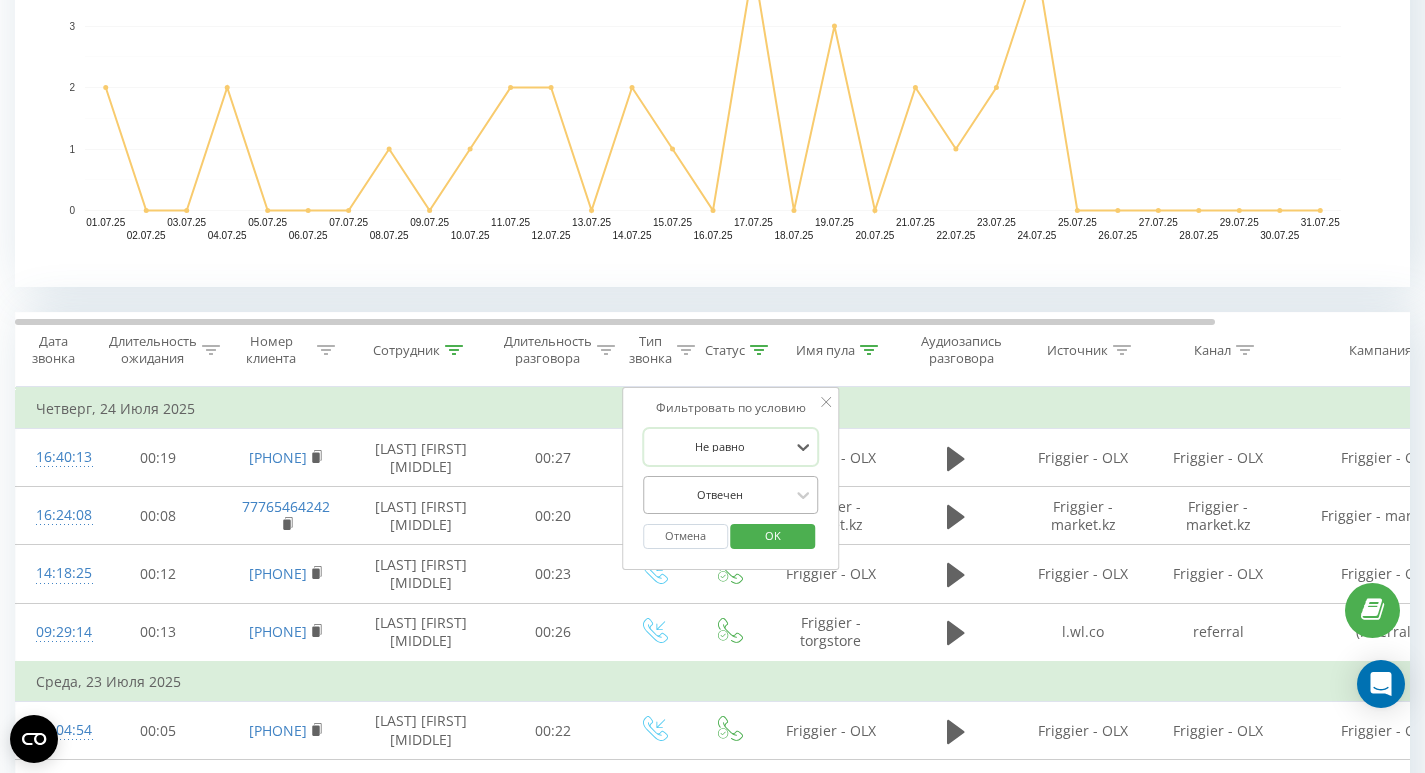 scroll, scrollTop: 1119, scrollLeft: 0, axis: vertical 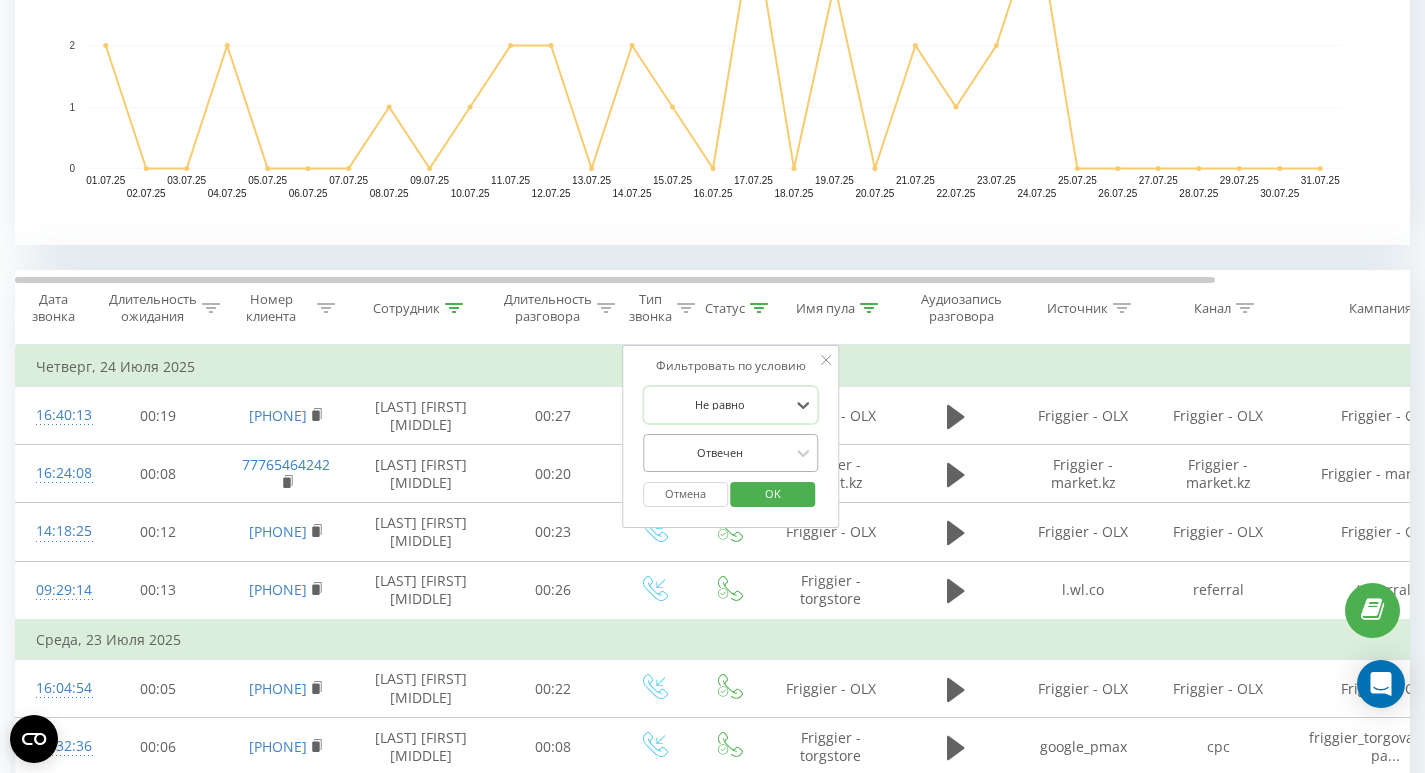 click on "Отвечен" at bounding box center (731, 453) 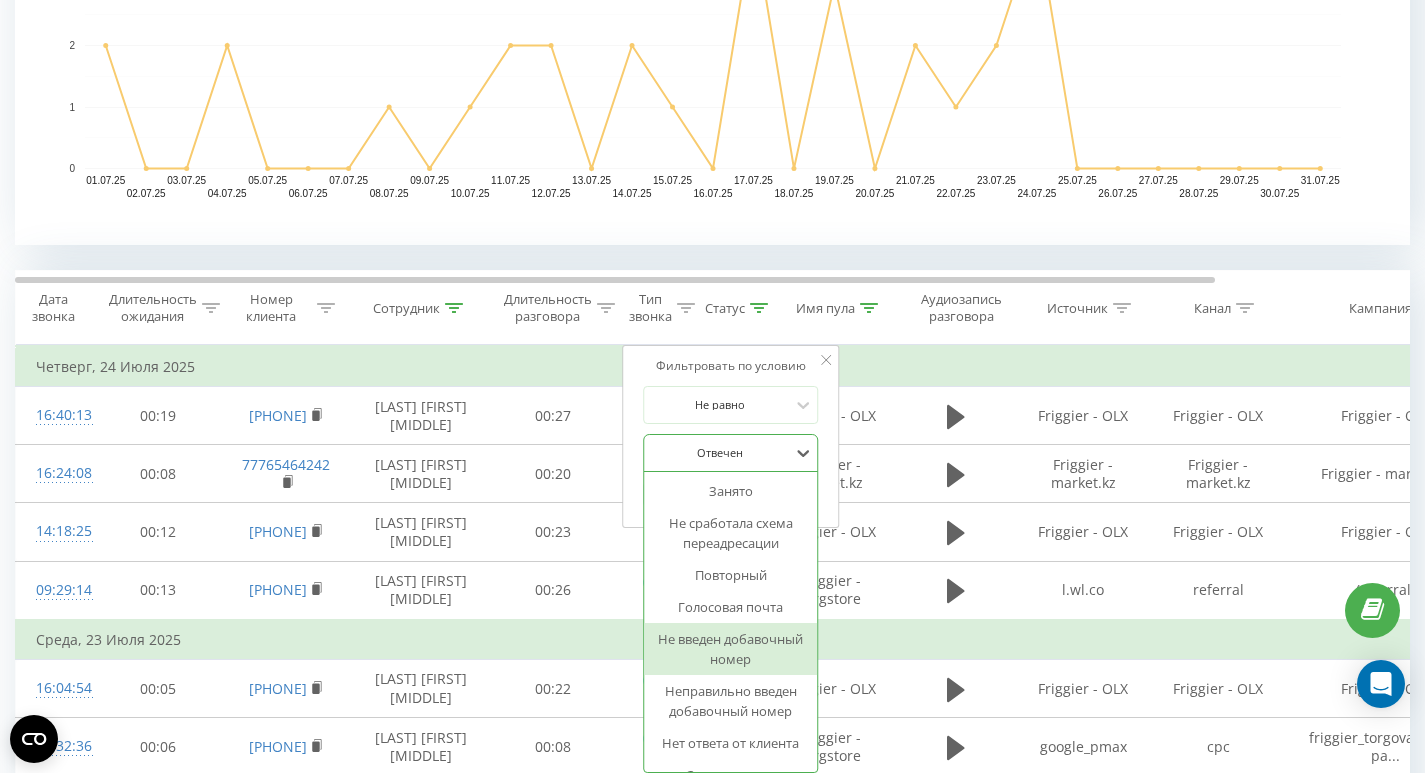 scroll, scrollTop: 0, scrollLeft: 0, axis: both 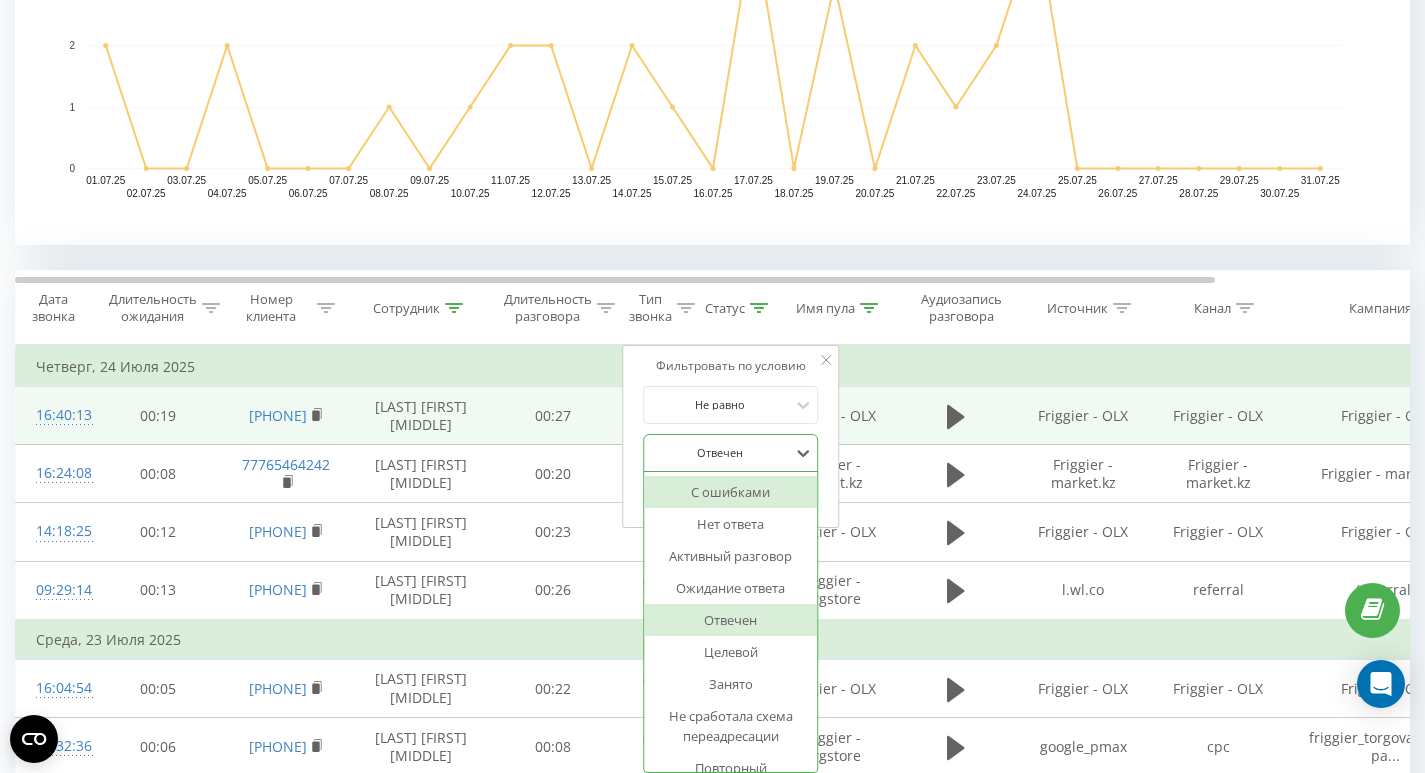 click on "Friggier - OLX" at bounding box center (831, 416) 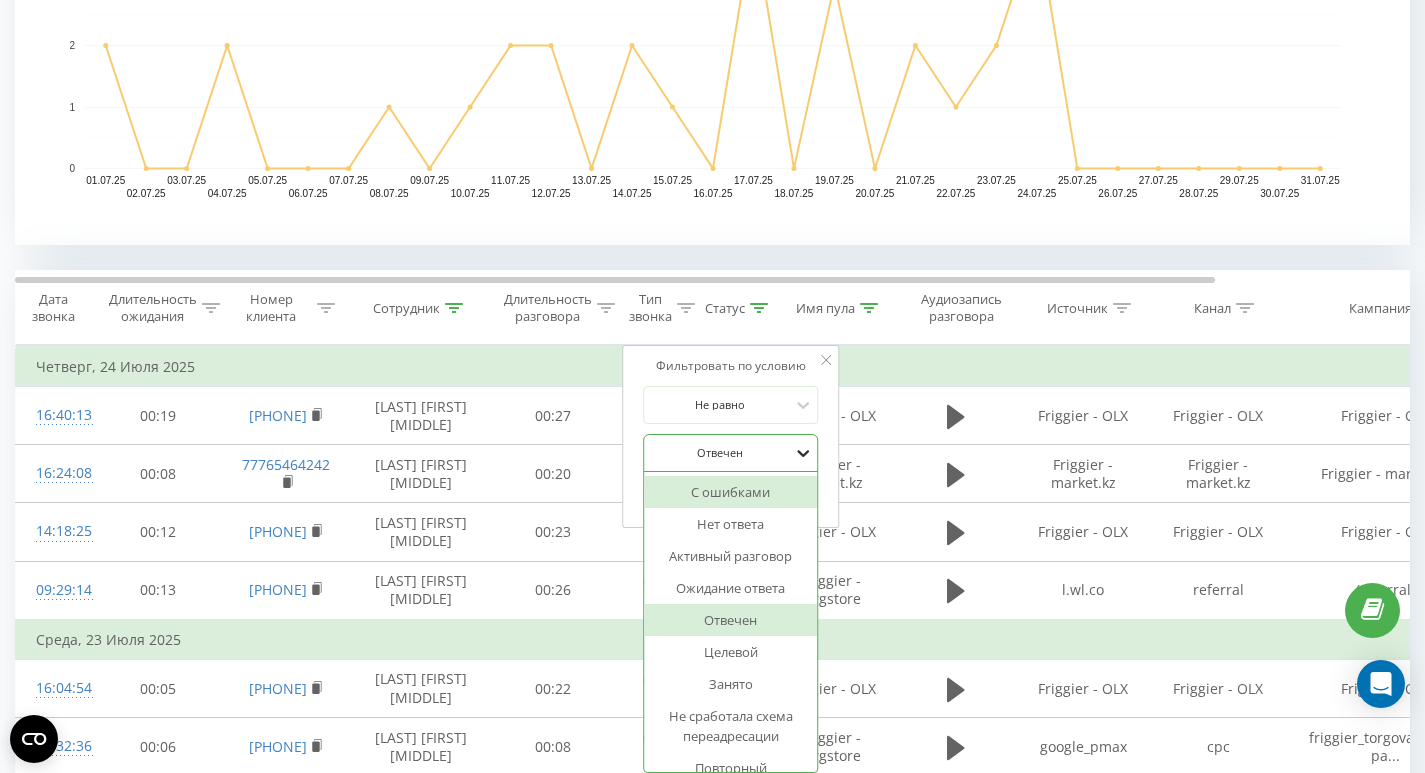 click 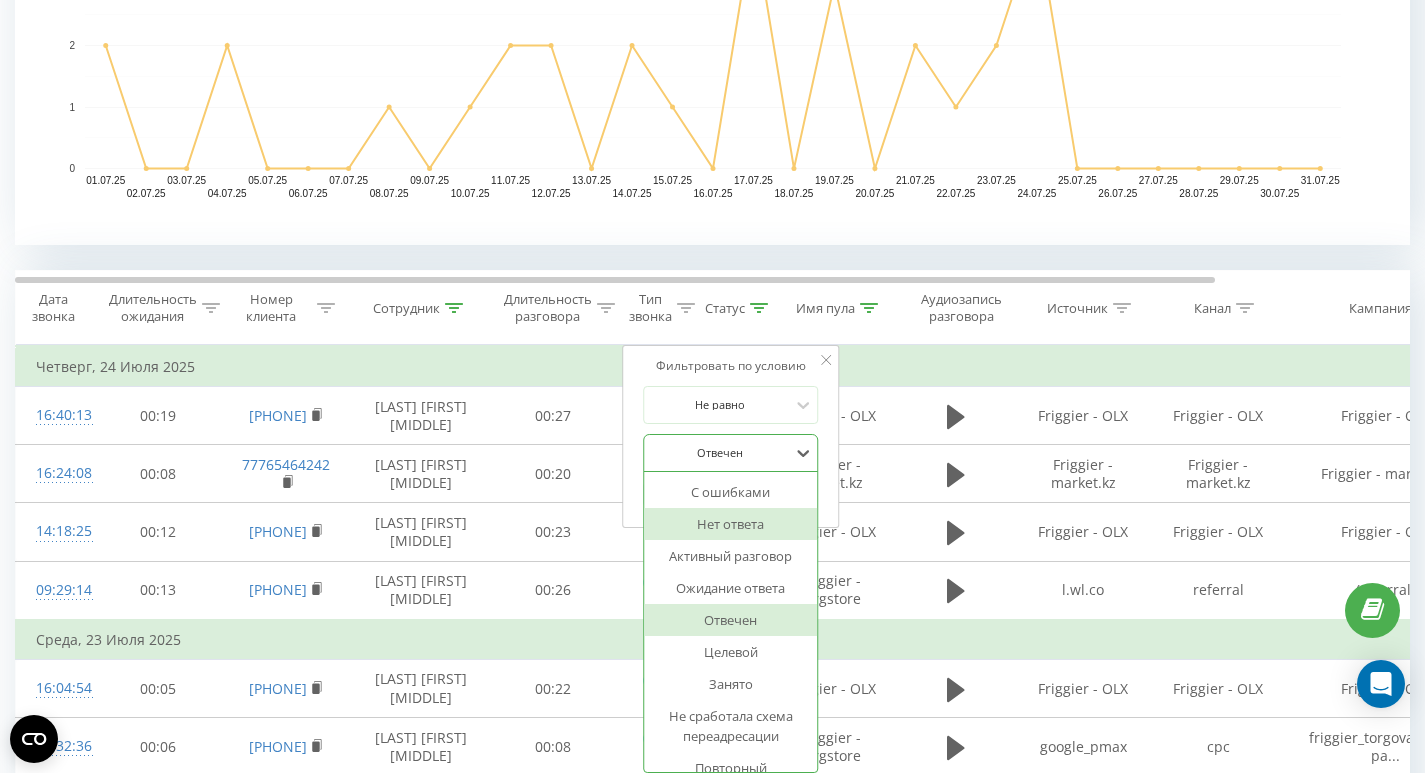 click on "Нет ответа" at bounding box center (731, 524) 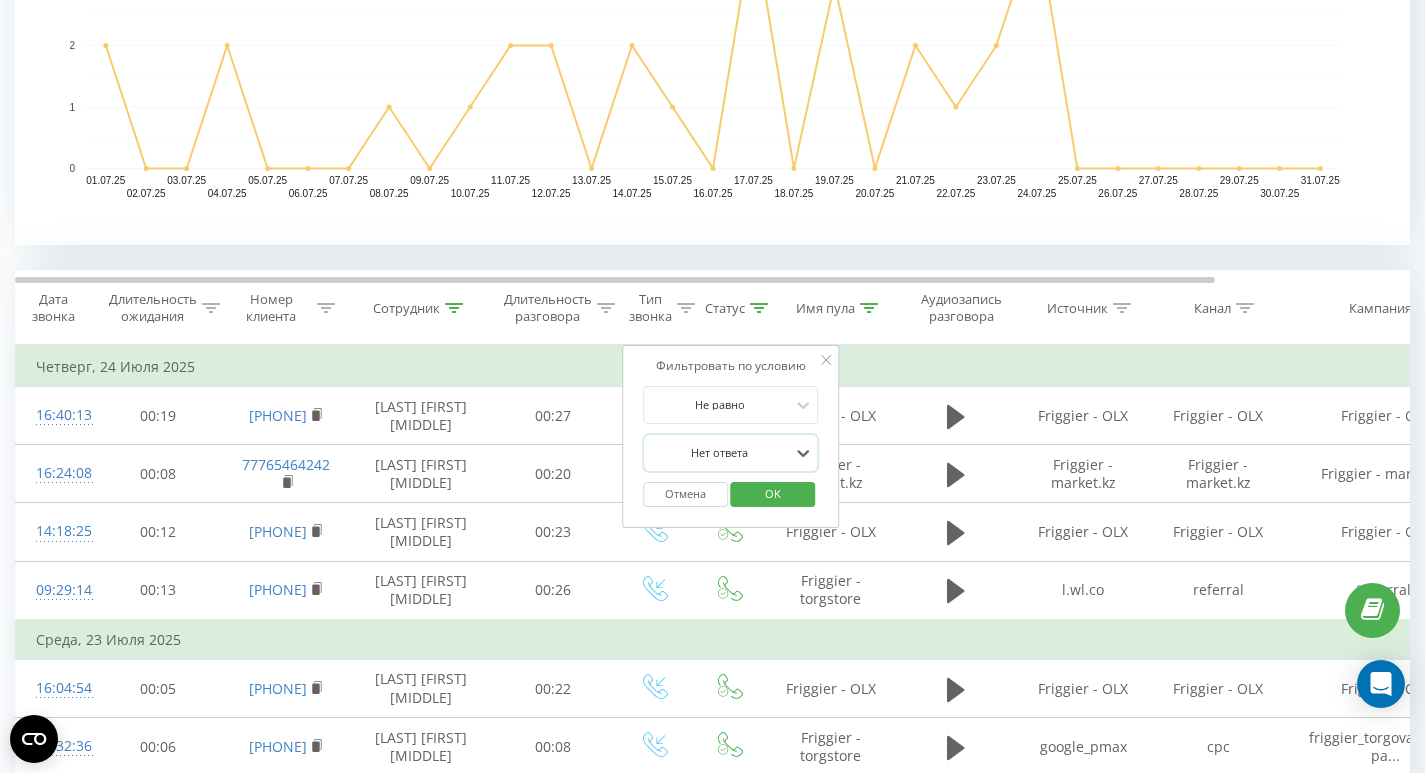 click on "OK" at bounding box center [773, 493] 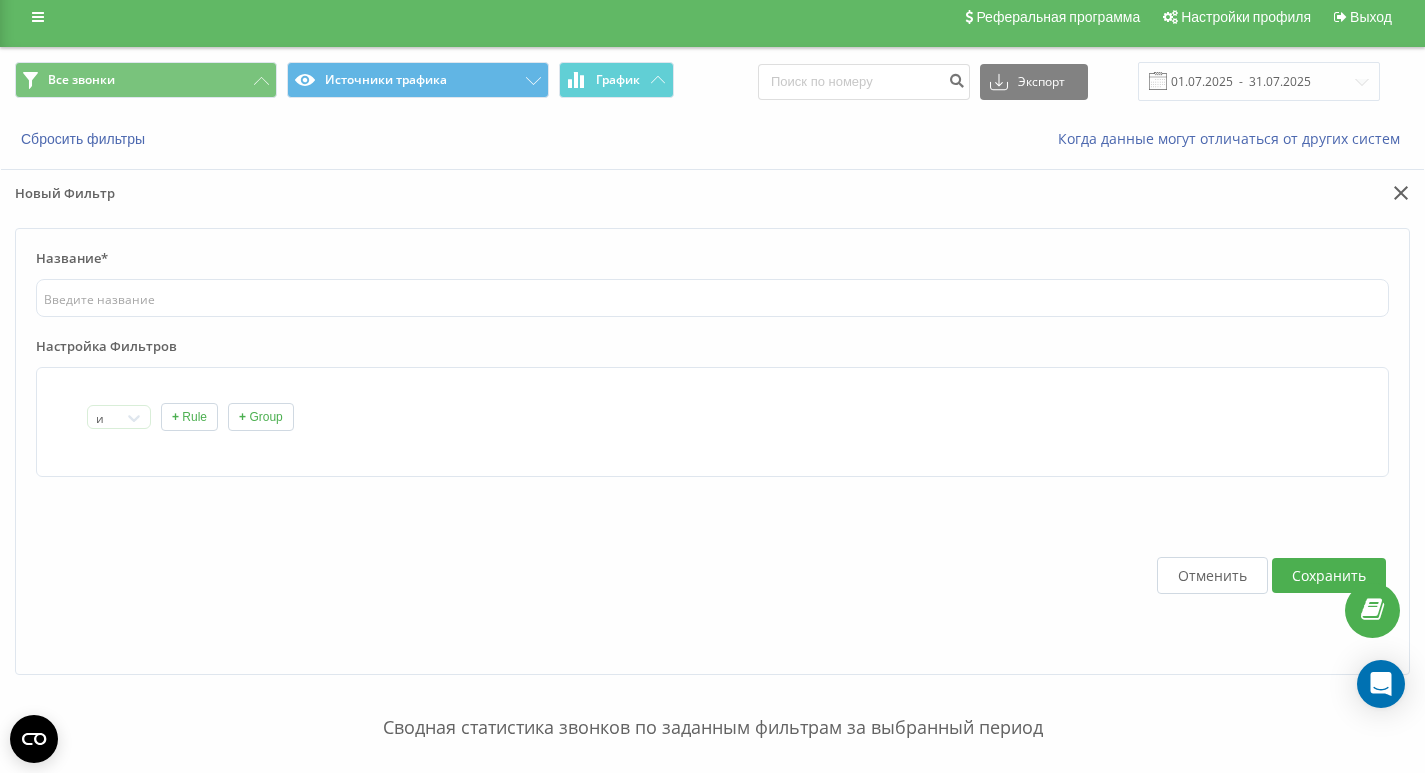 scroll, scrollTop: 0, scrollLeft: 0, axis: both 